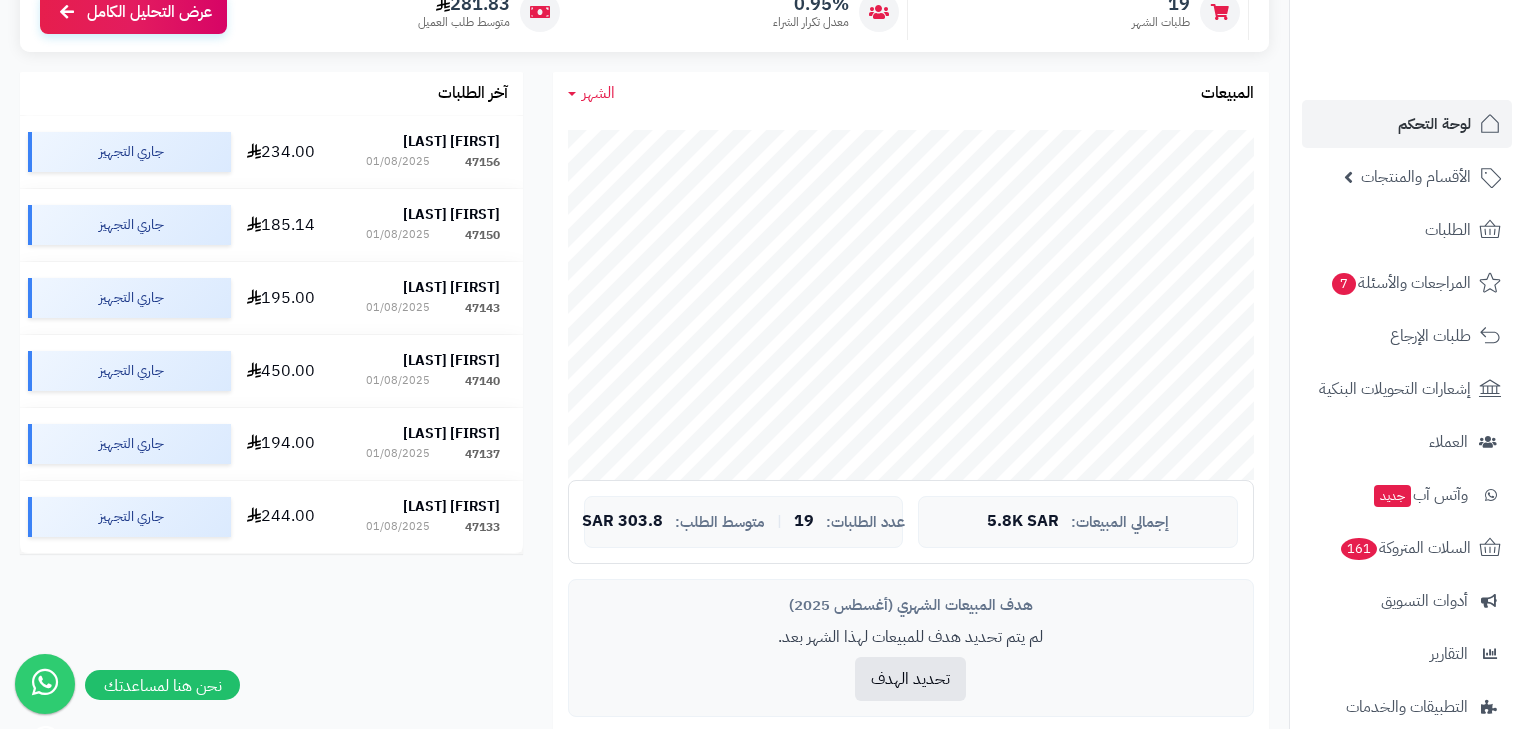 scroll, scrollTop: 320, scrollLeft: 0, axis: vertical 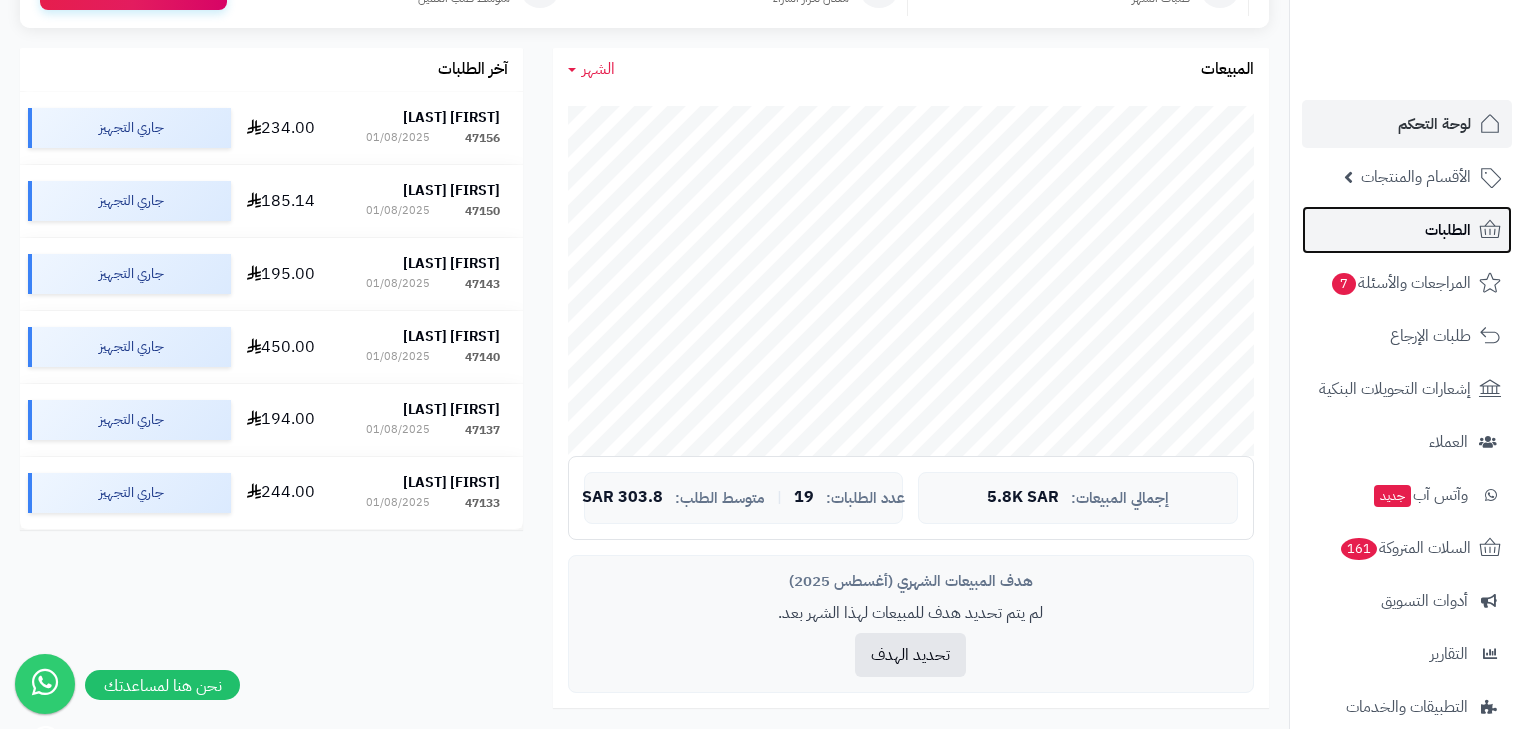 click on "الطلبات" at bounding box center (1407, 230) 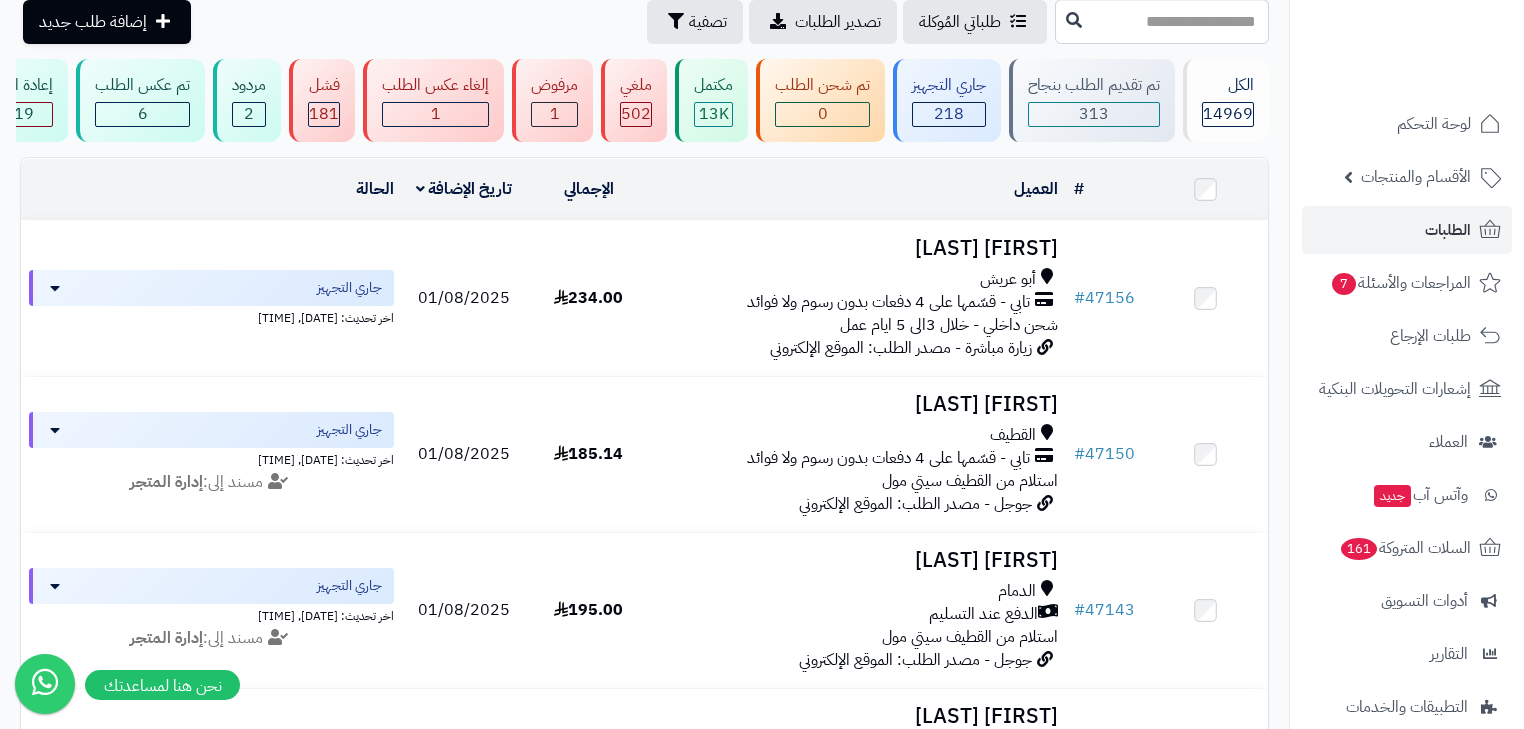 scroll, scrollTop: 80, scrollLeft: 0, axis: vertical 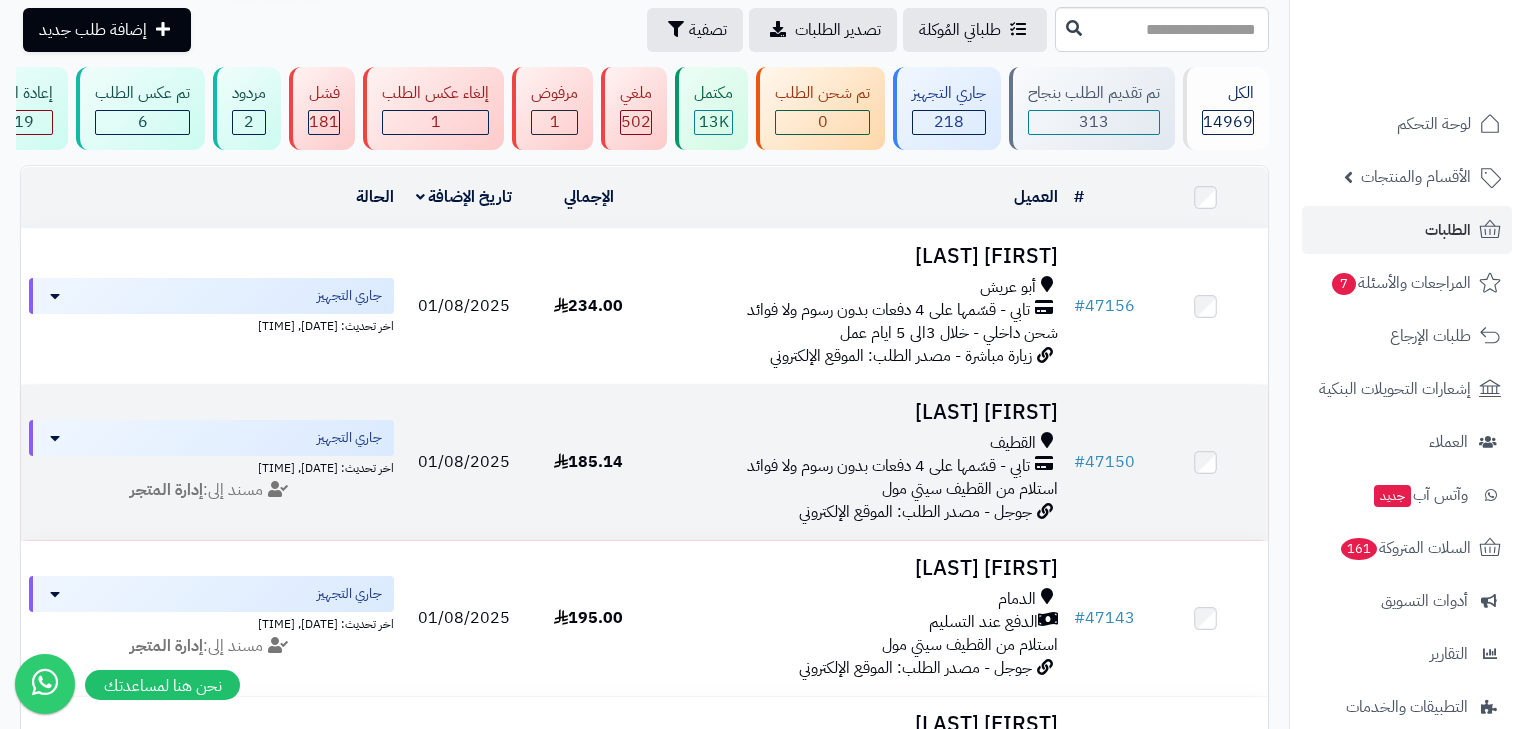 click on "القطيف" at bounding box center [858, 443] 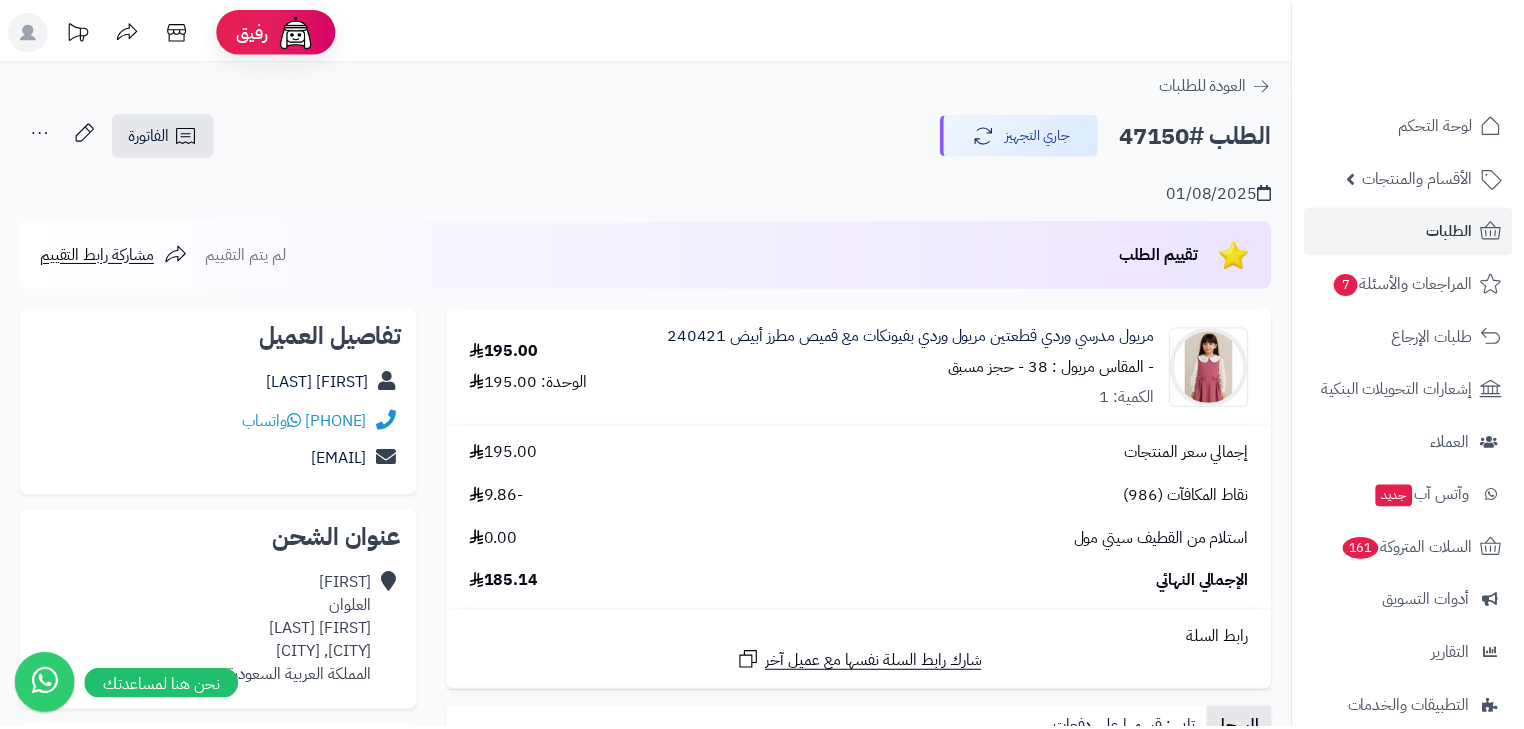scroll, scrollTop: 0, scrollLeft: 0, axis: both 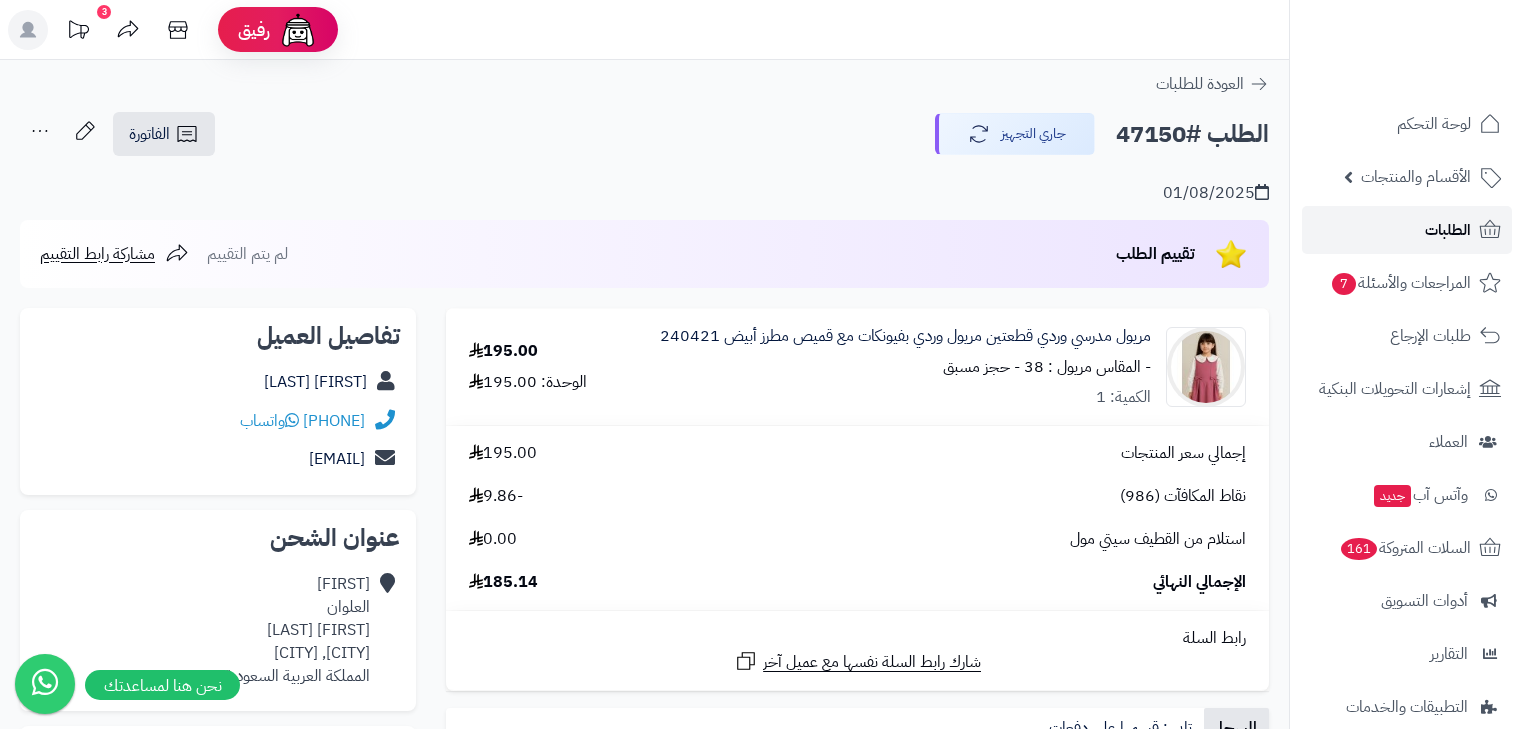 click on "الطلبات" at bounding box center [1448, 230] 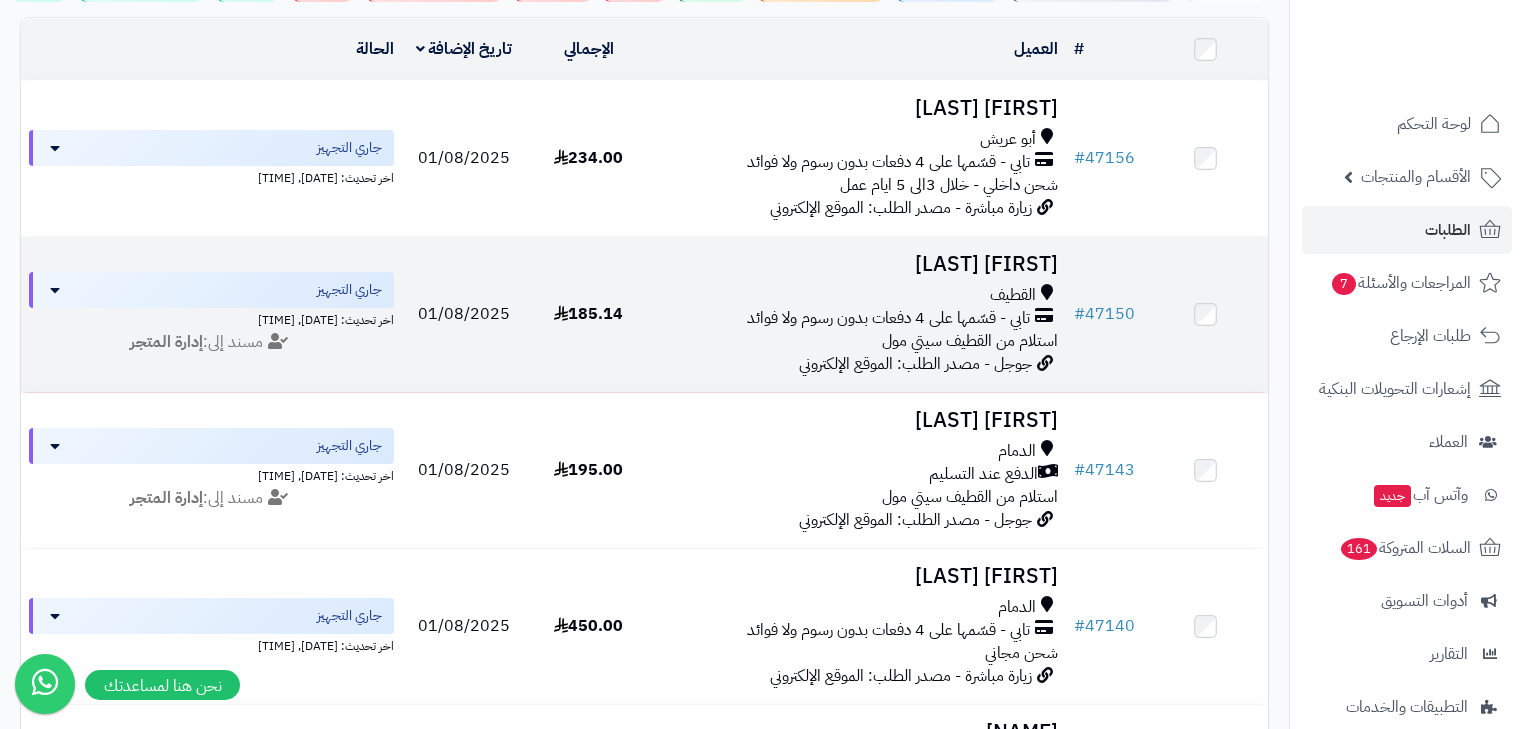 scroll, scrollTop: 320, scrollLeft: 0, axis: vertical 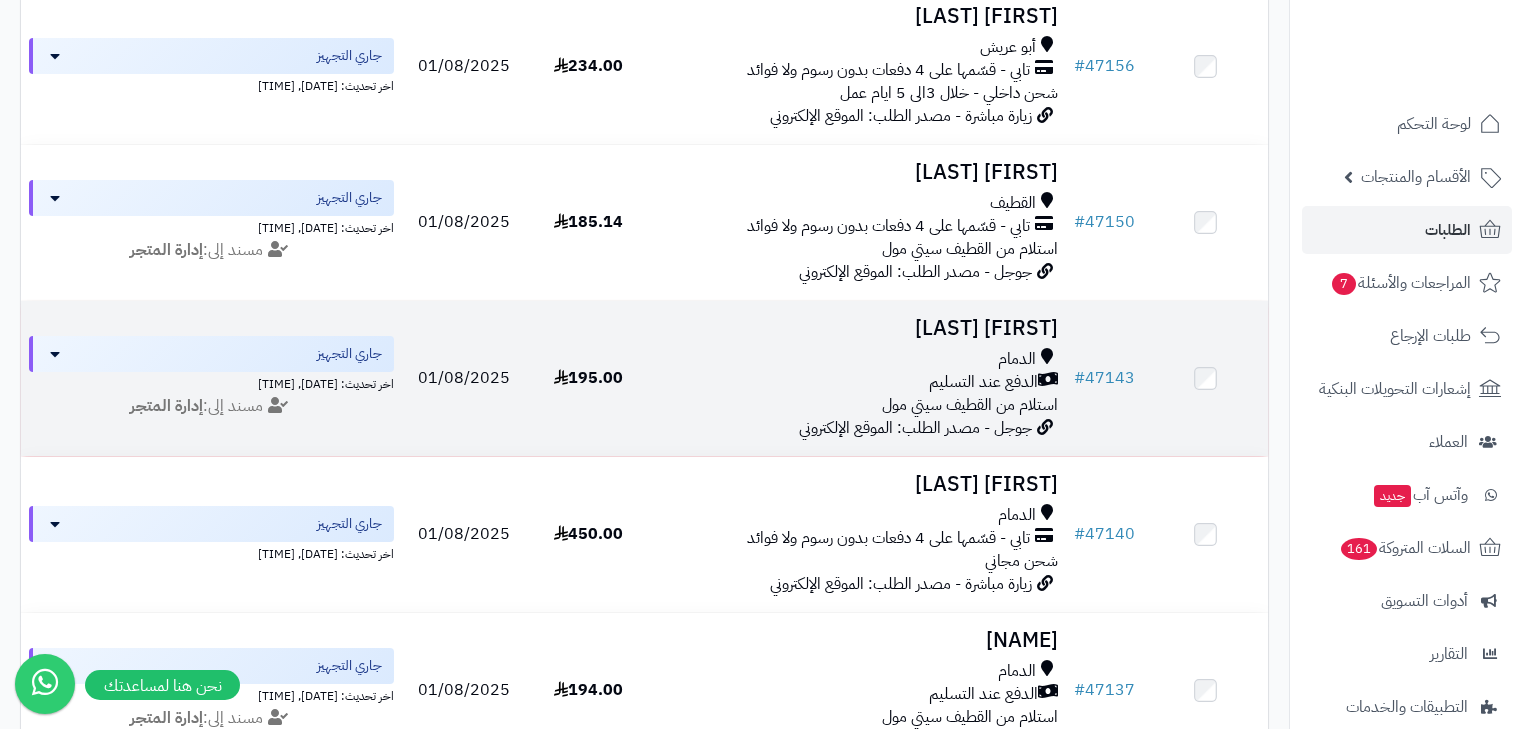 click on "الدمام" at bounding box center [858, 359] 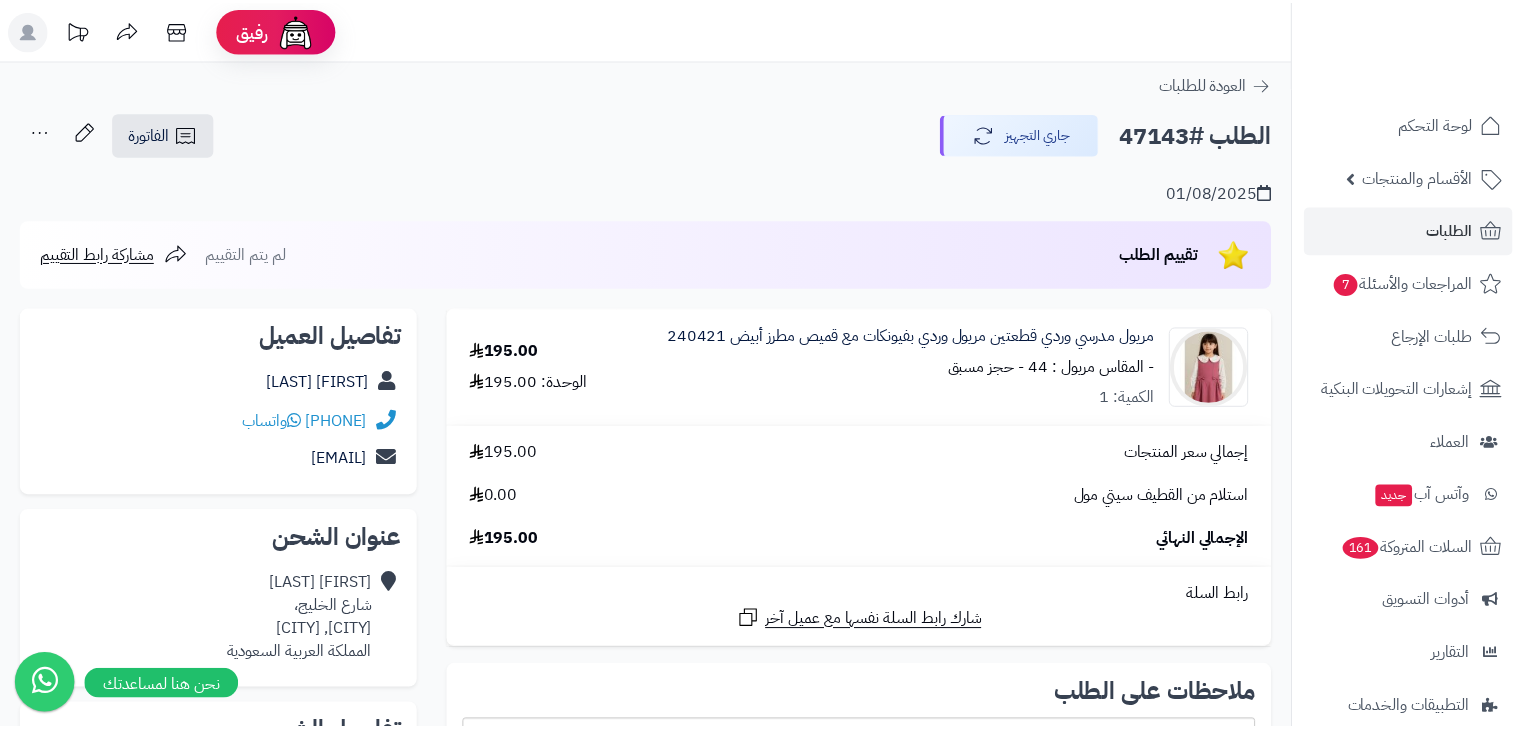 scroll, scrollTop: 0, scrollLeft: 0, axis: both 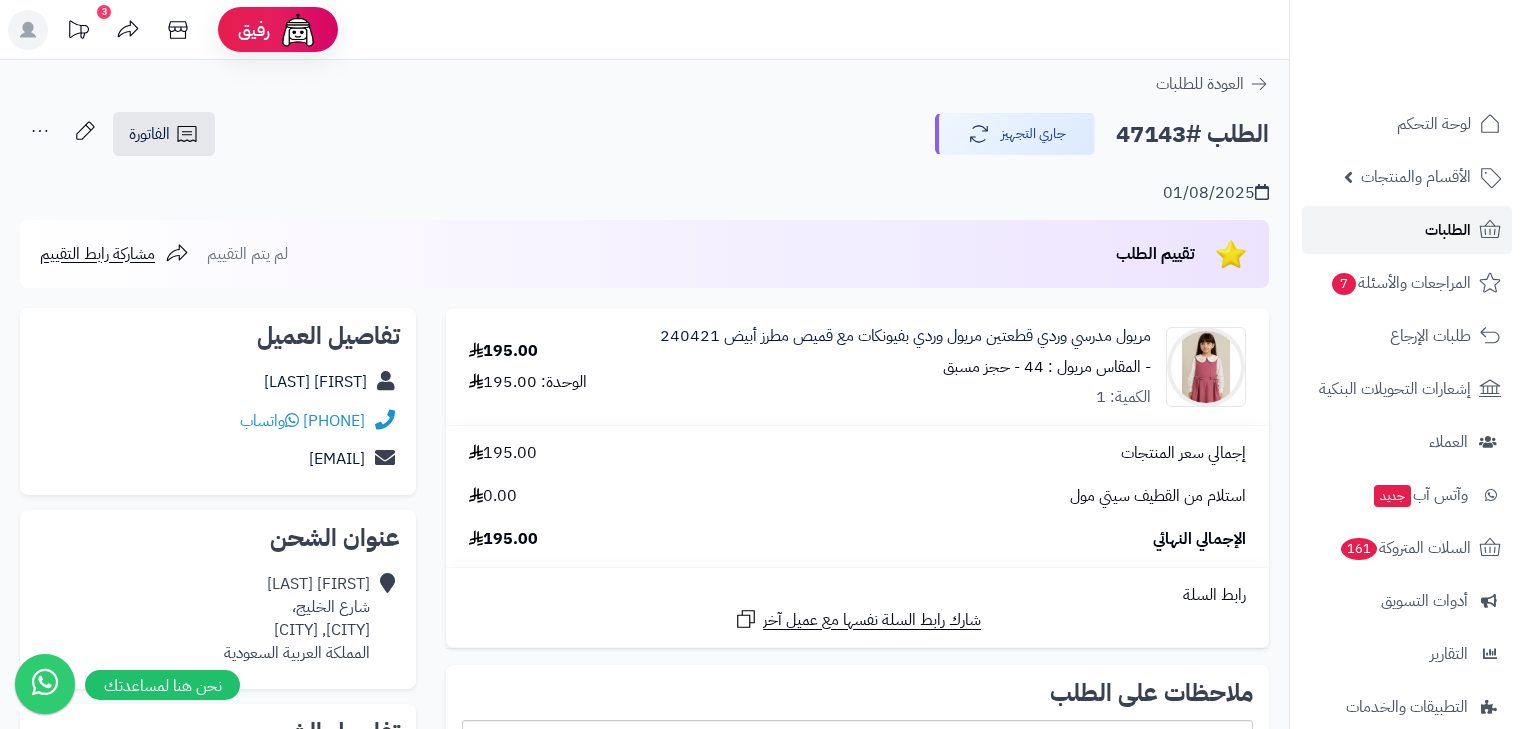 click on "الطلبات" at bounding box center [1448, 230] 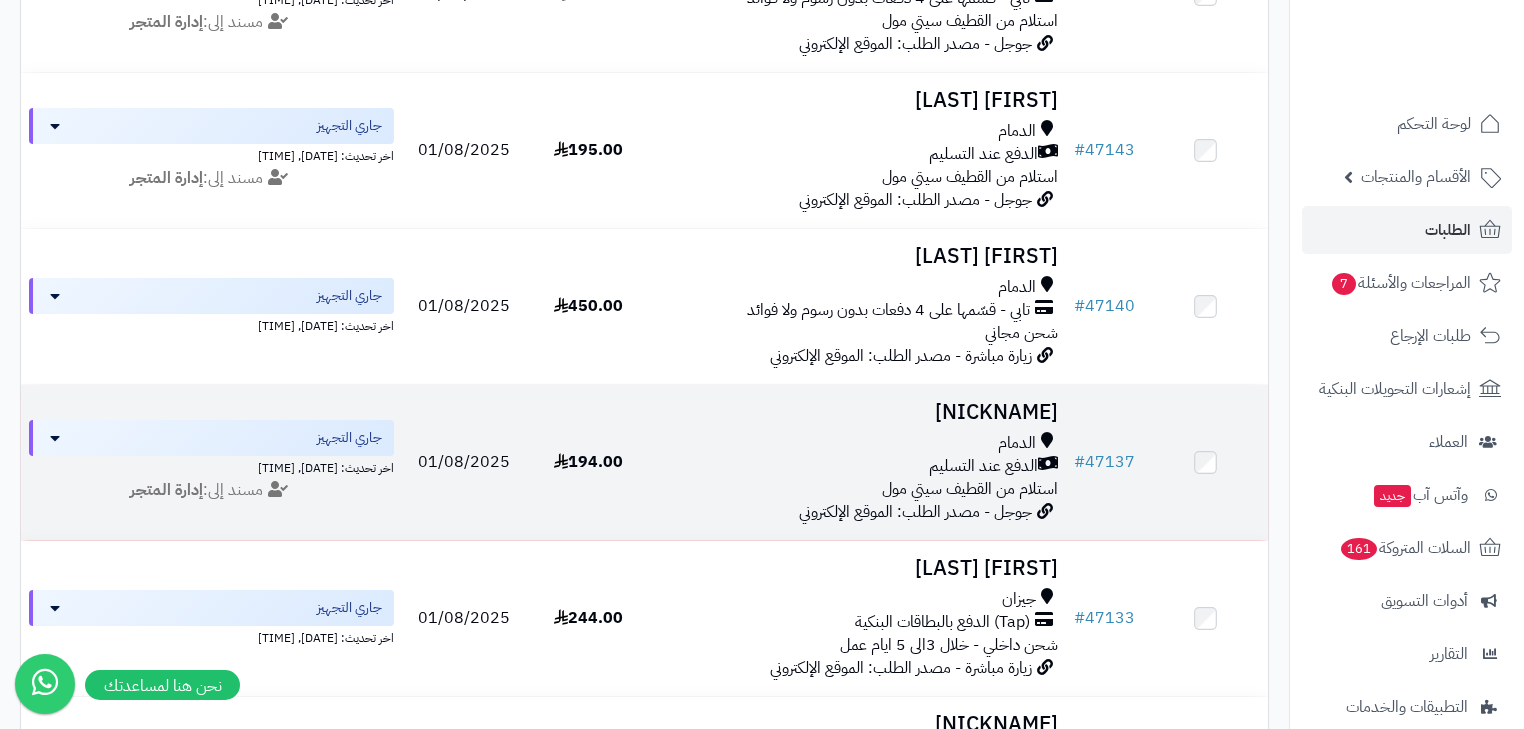 scroll, scrollTop: 560, scrollLeft: 0, axis: vertical 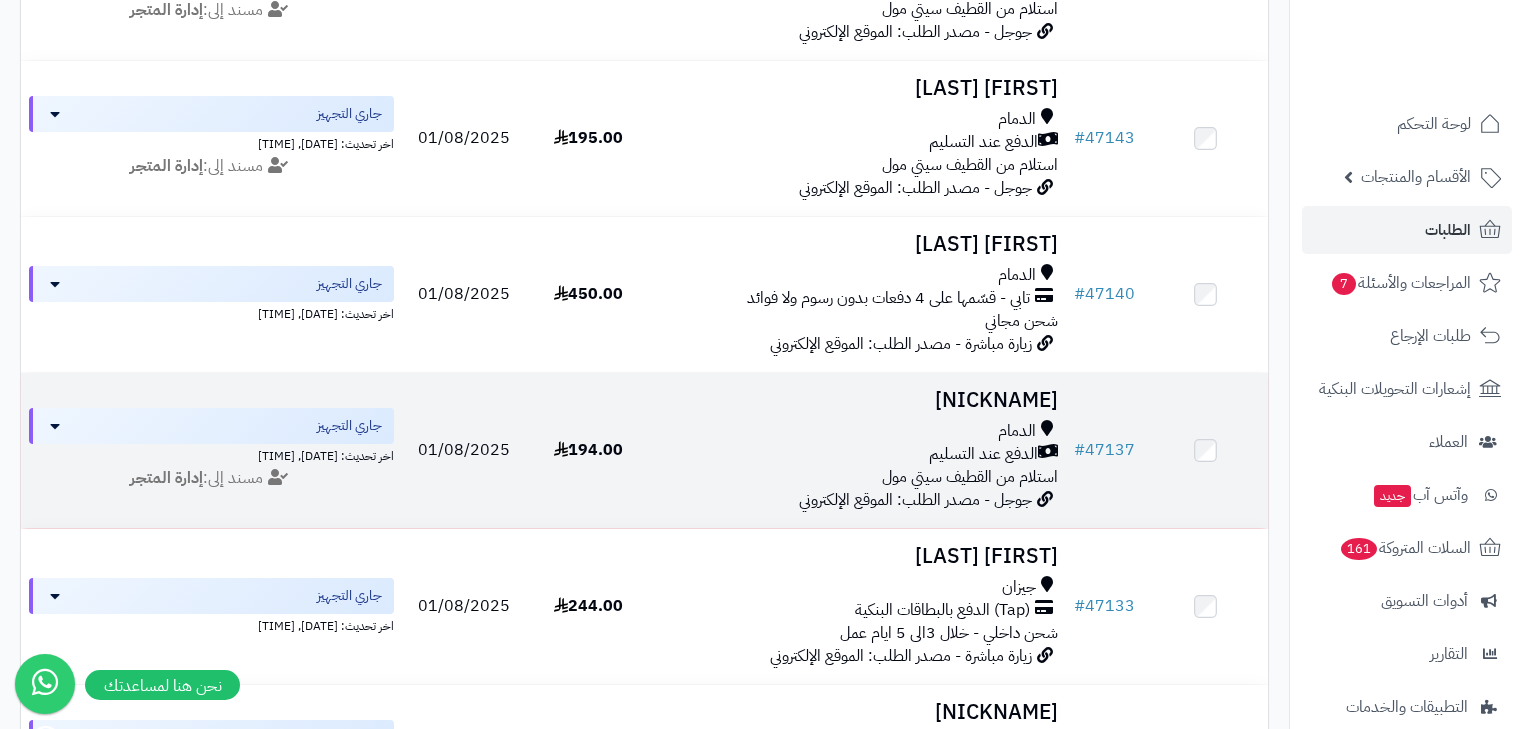 click on "الدفع عند التسليم" at bounding box center [983, 454] 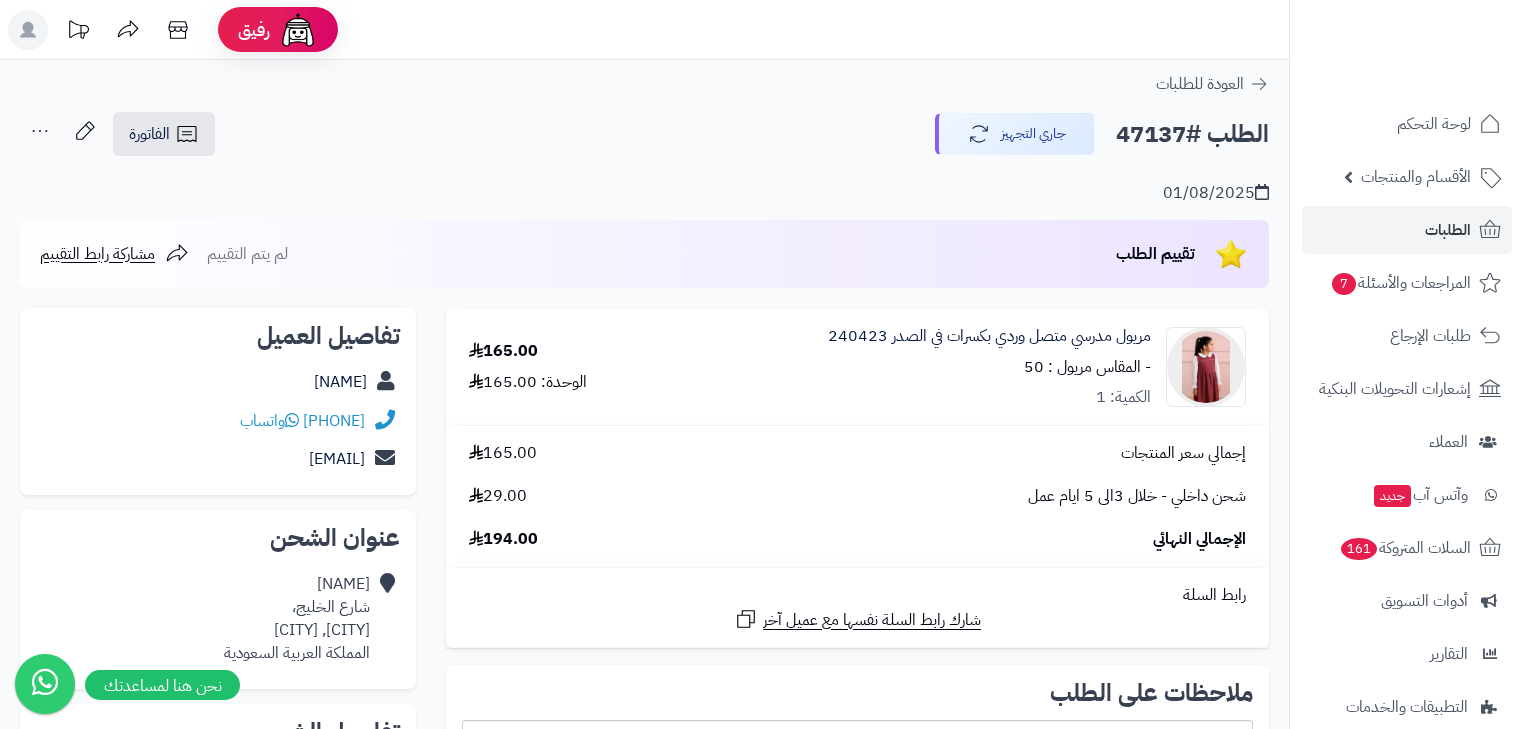scroll, scrollTop: 0, scrollLeft: 0, axis: both 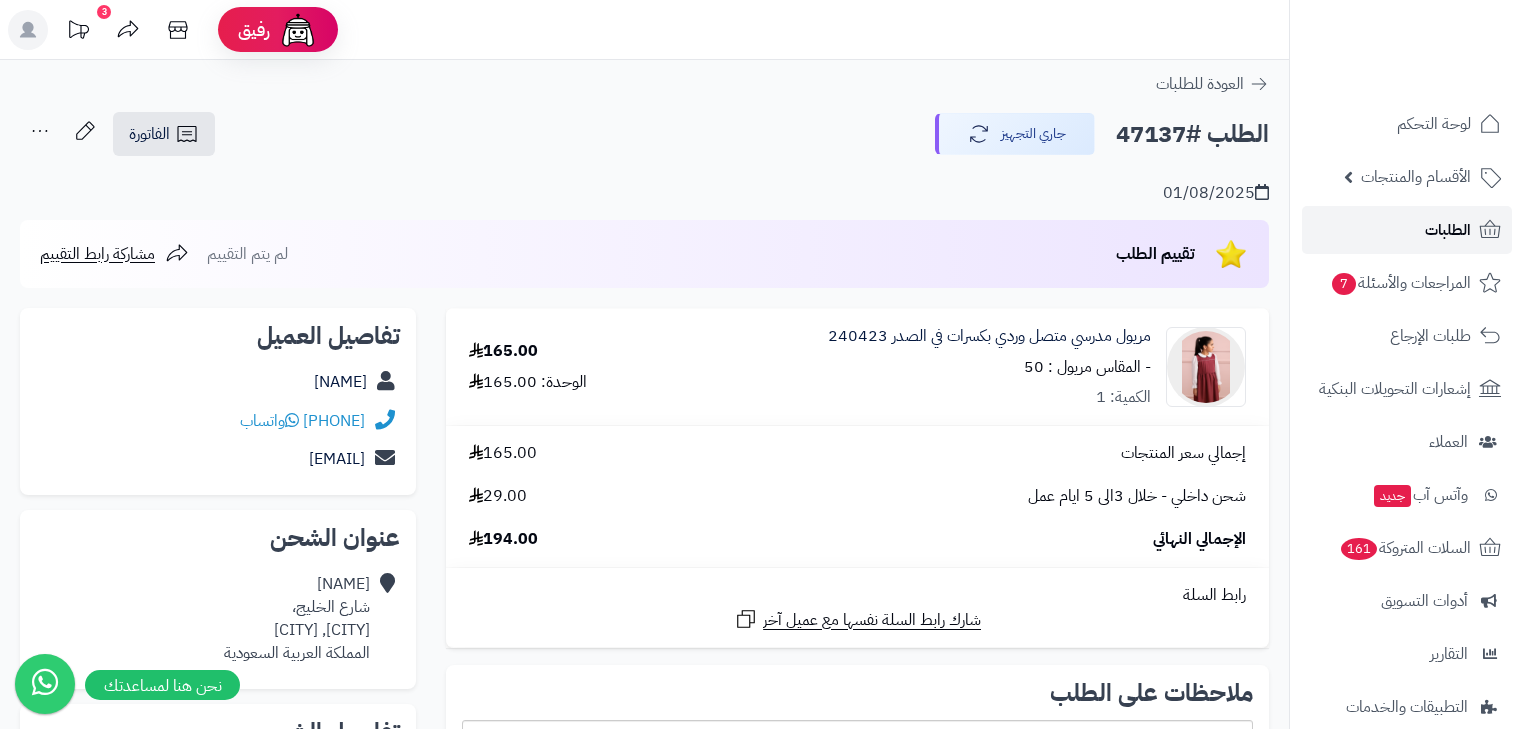 click on "الطلبات" at bounding box center (1448, 230) 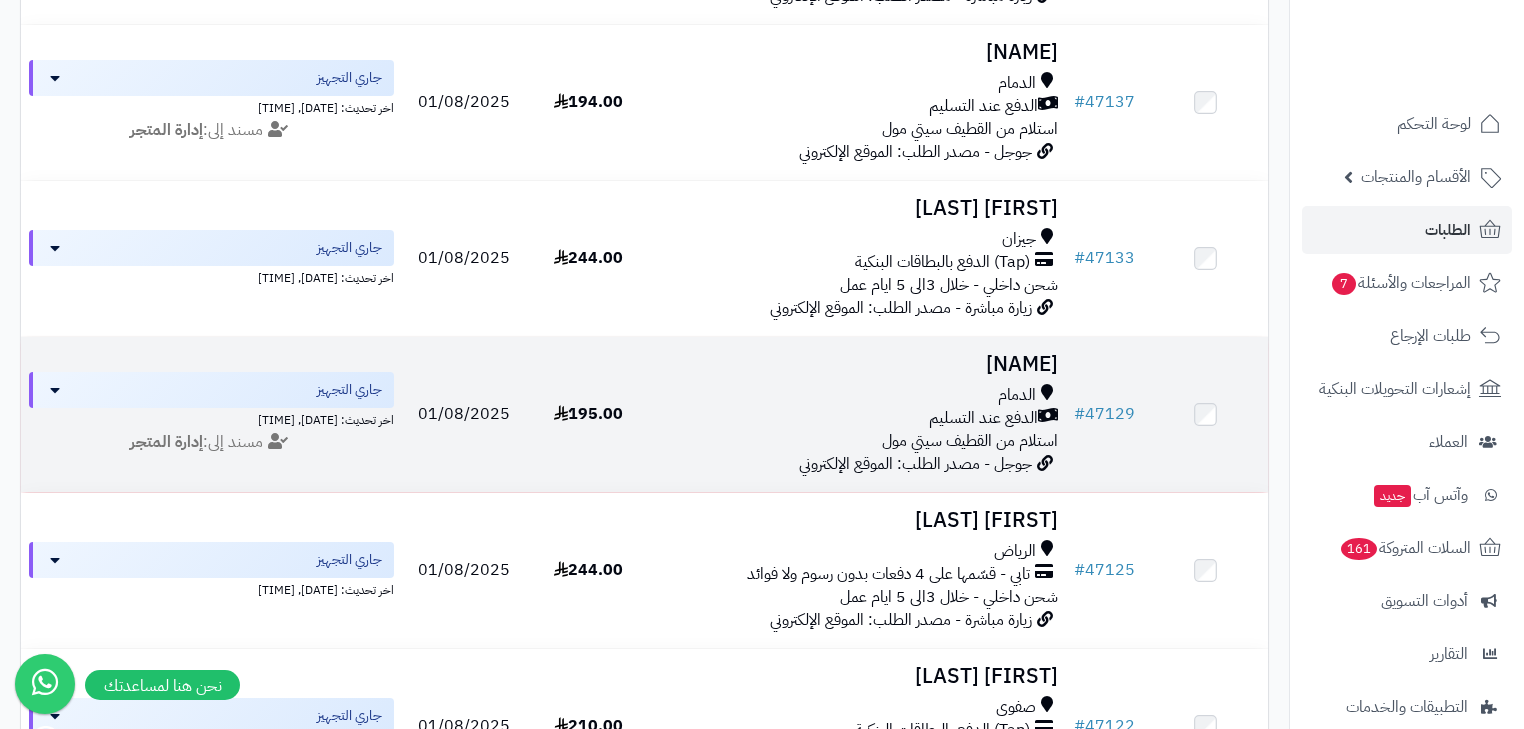 scroll, scrollTop: 960, scrollLeft: 0, axis: vertical 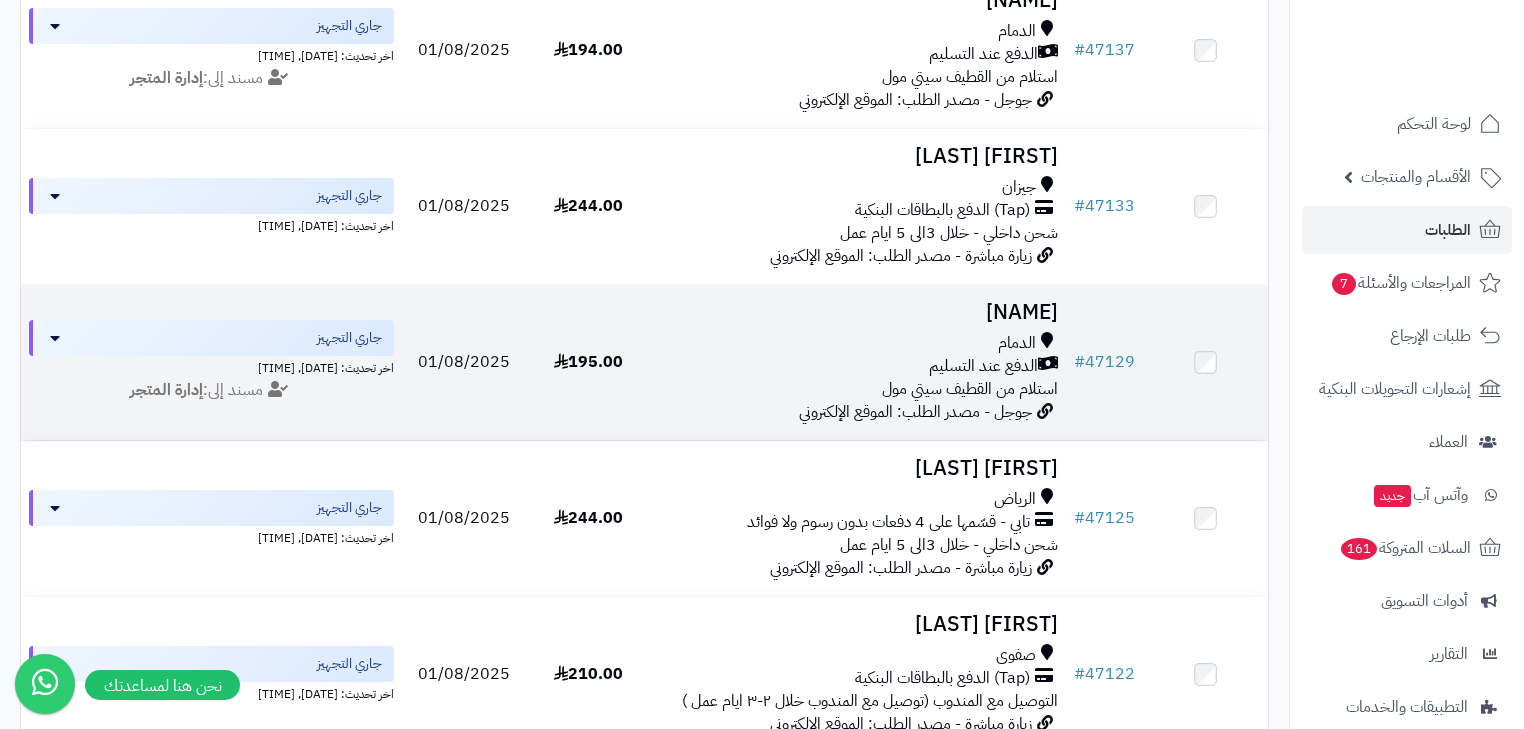 click on "الدمام" at bounding box center (858, 343) 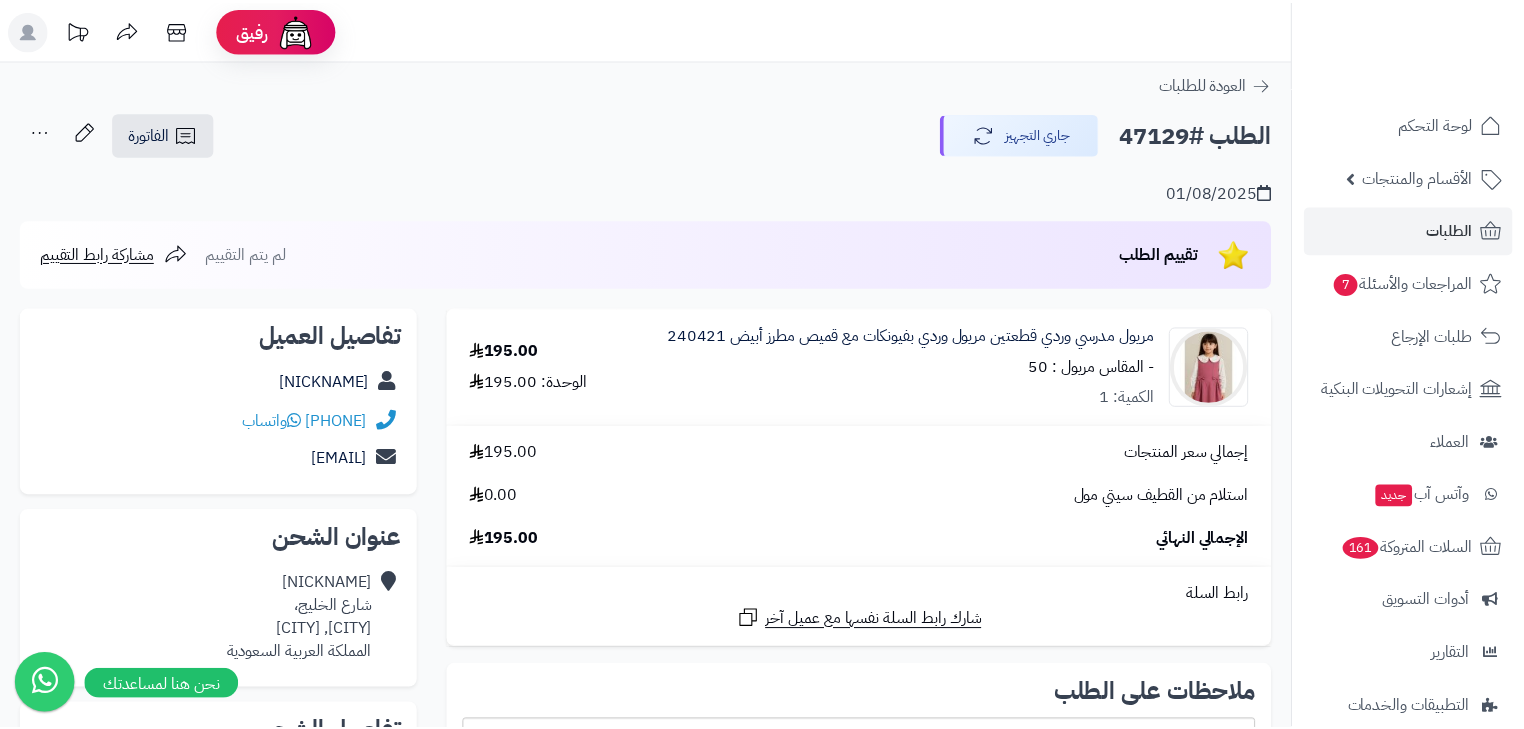 scroll, scrollTop: 0, scrollLeft: 0, axis: both 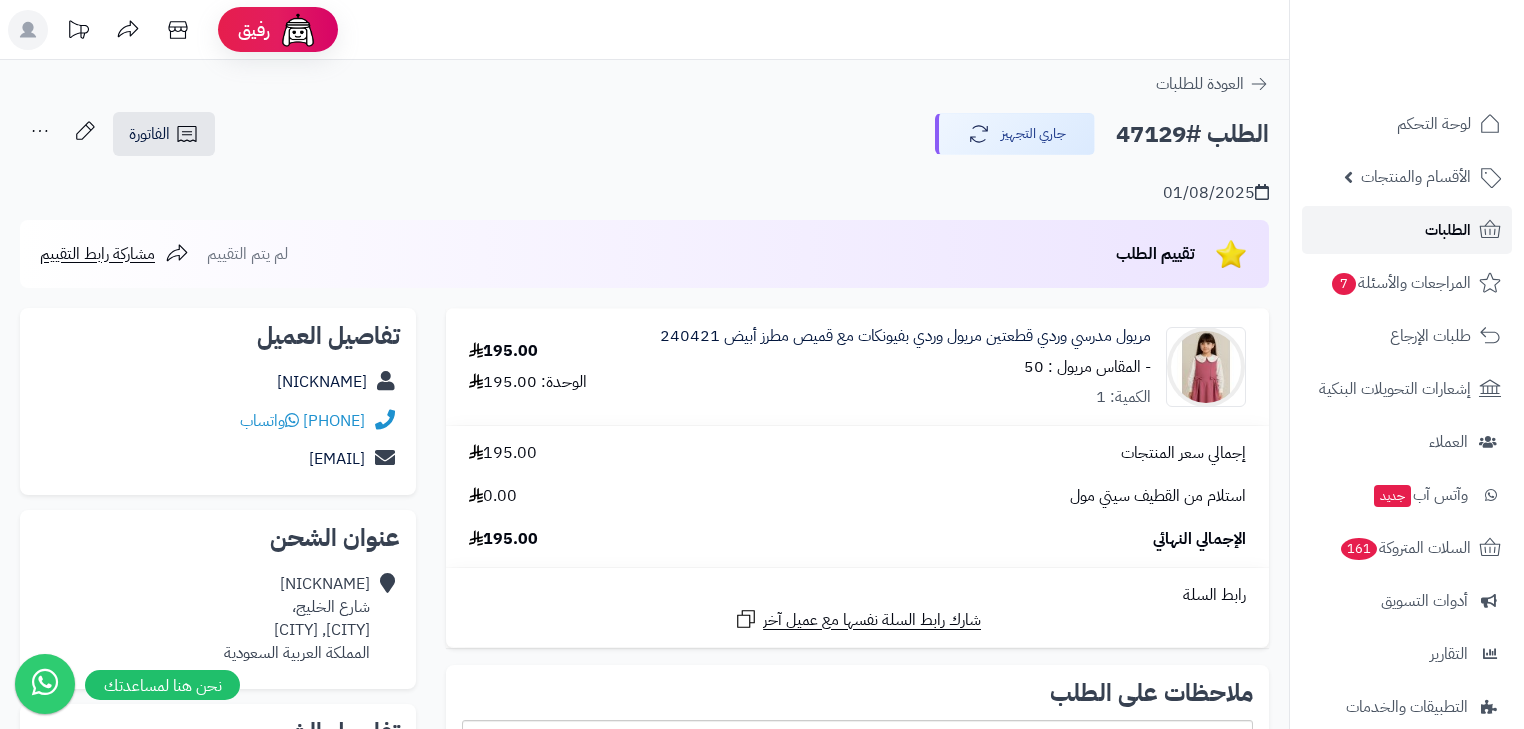 click on "الطلبات" at bounding box center [1448, 230] 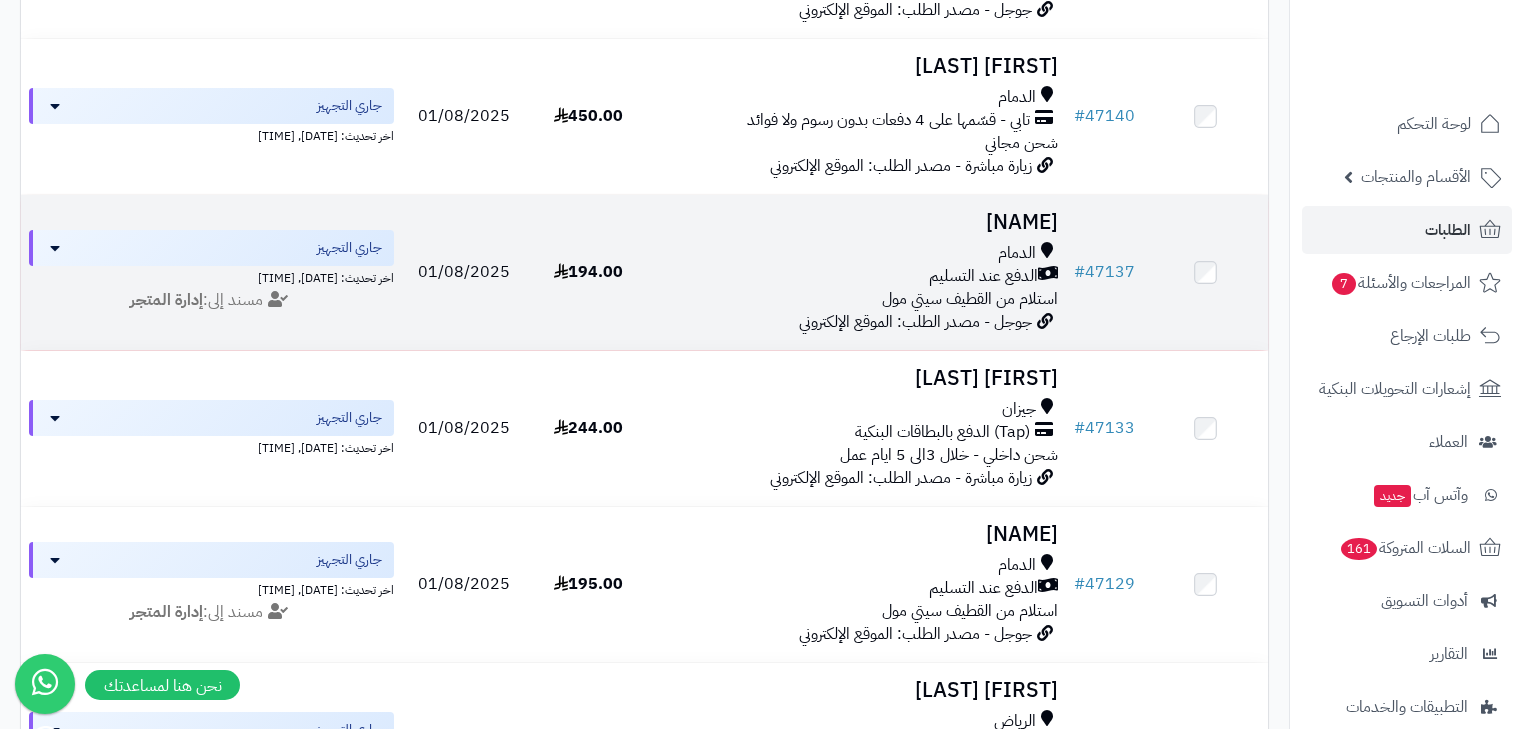 scroll, scrollTop: 800, scrollLeft: 0, axis: vertical 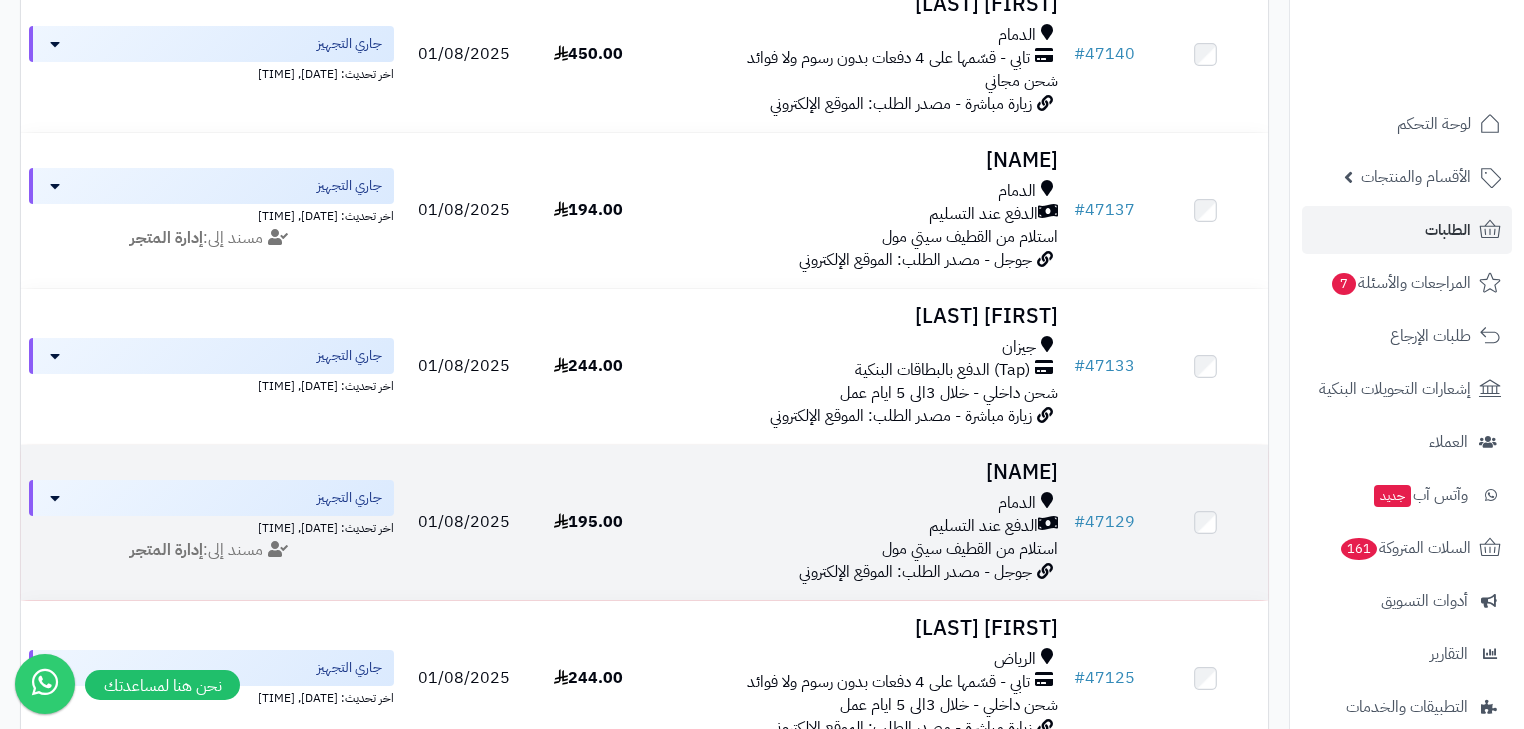 click on "الدفع عند التسليم" at bounding box center [858, 526] 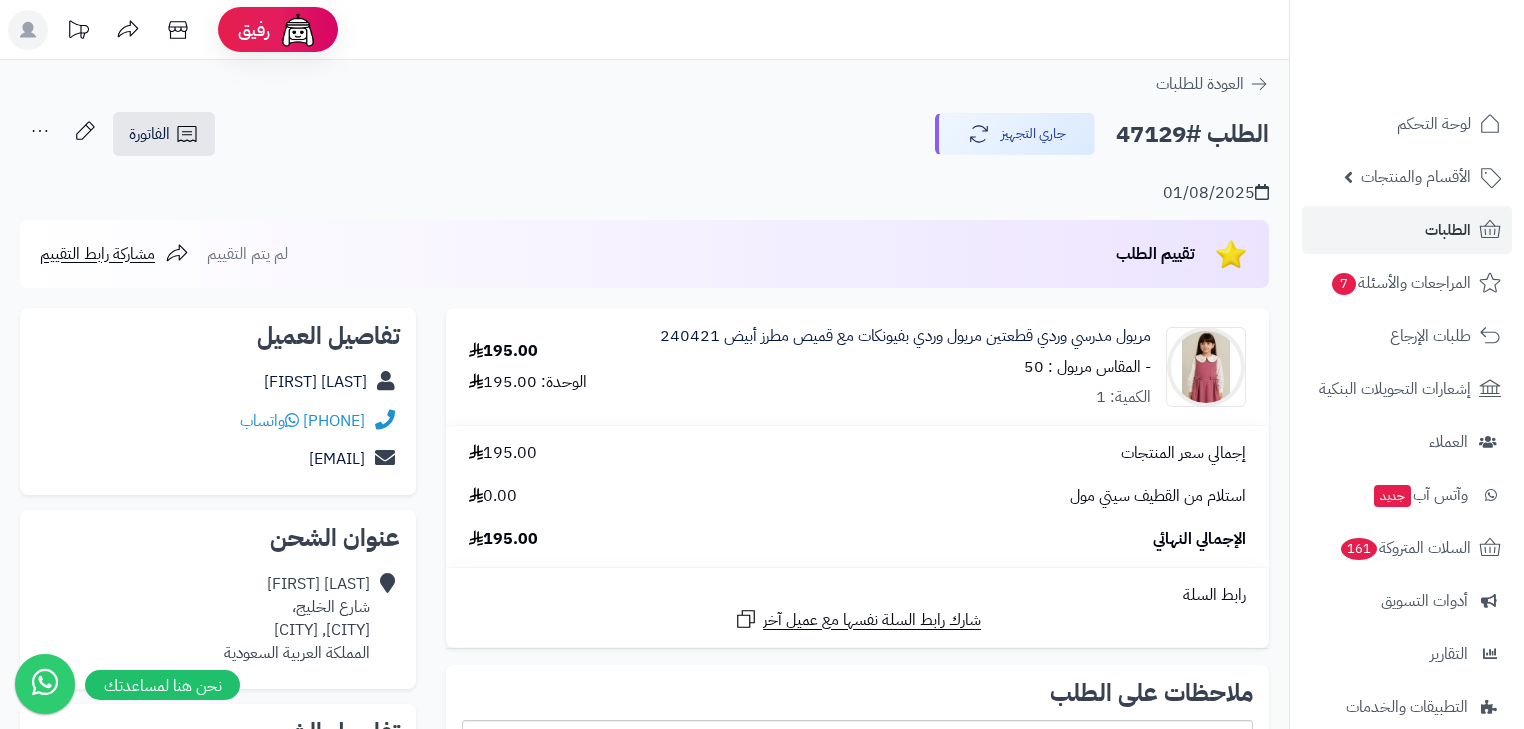 scroll, scrollTop: 0, scrollLeft: 0, axis: both 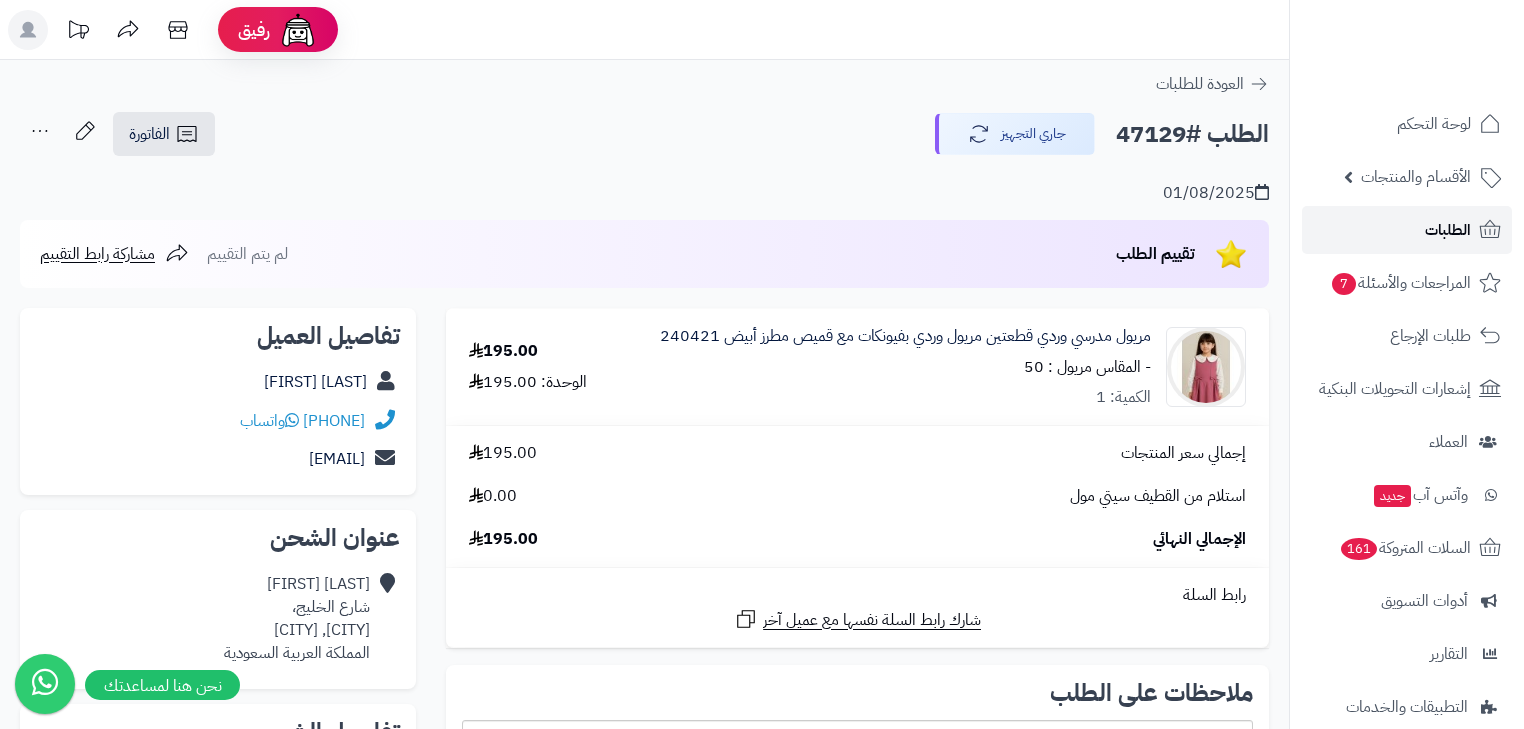 click on "الطلبات" at bounding box center [1407, 230] 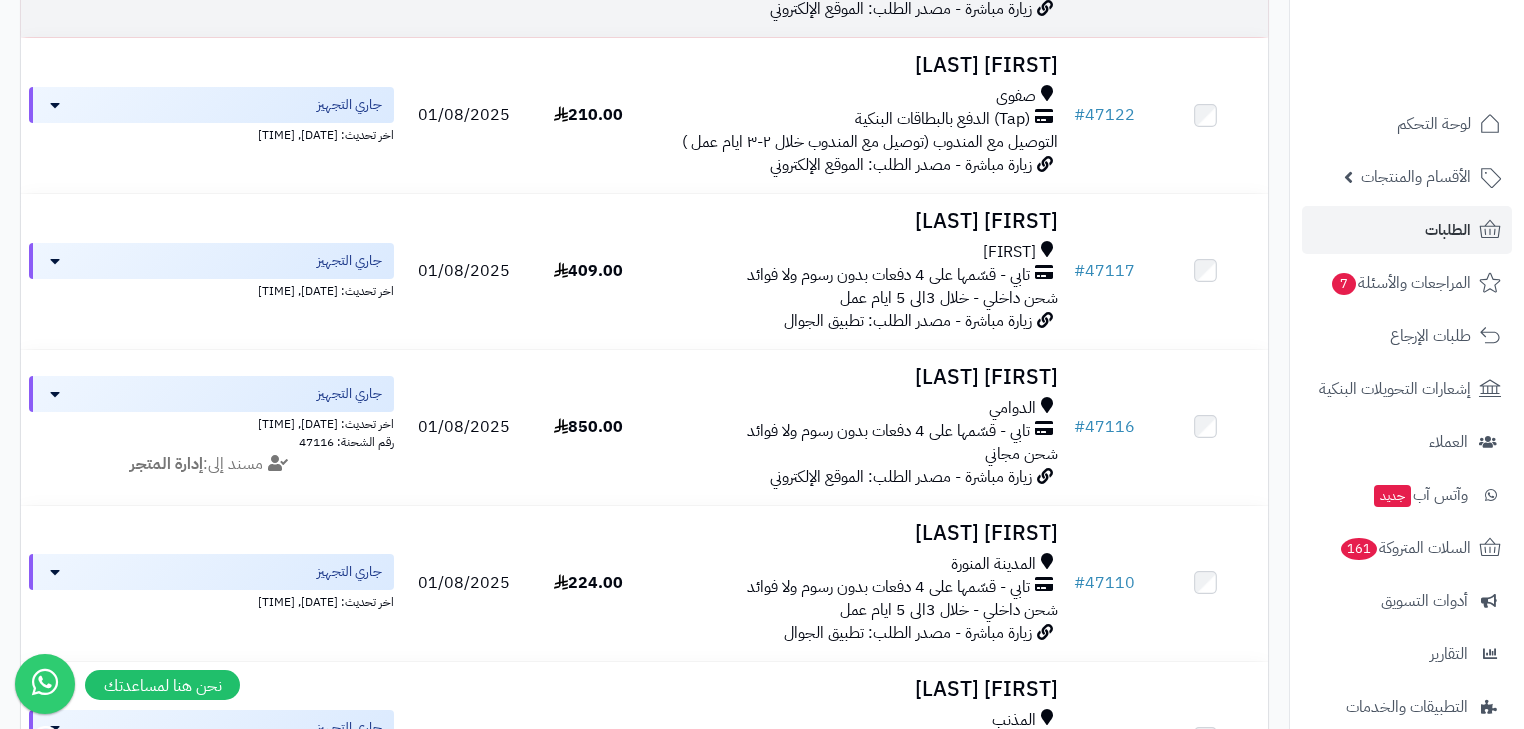 scroll, scrollTop: 1520, scrollLeft: 0, axis: vertical 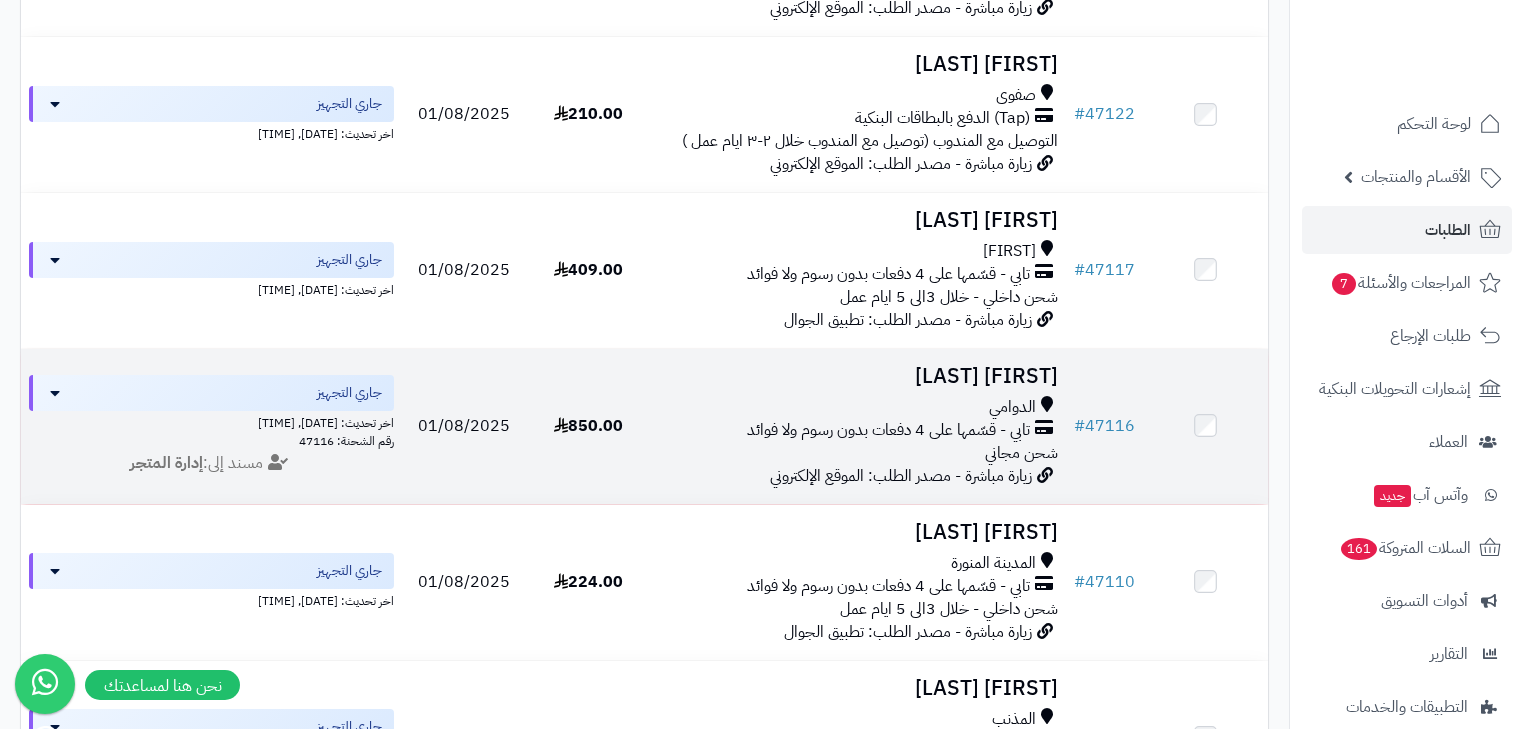 click on "[FIRST] [LAST]" at bounding box center (858, 376) 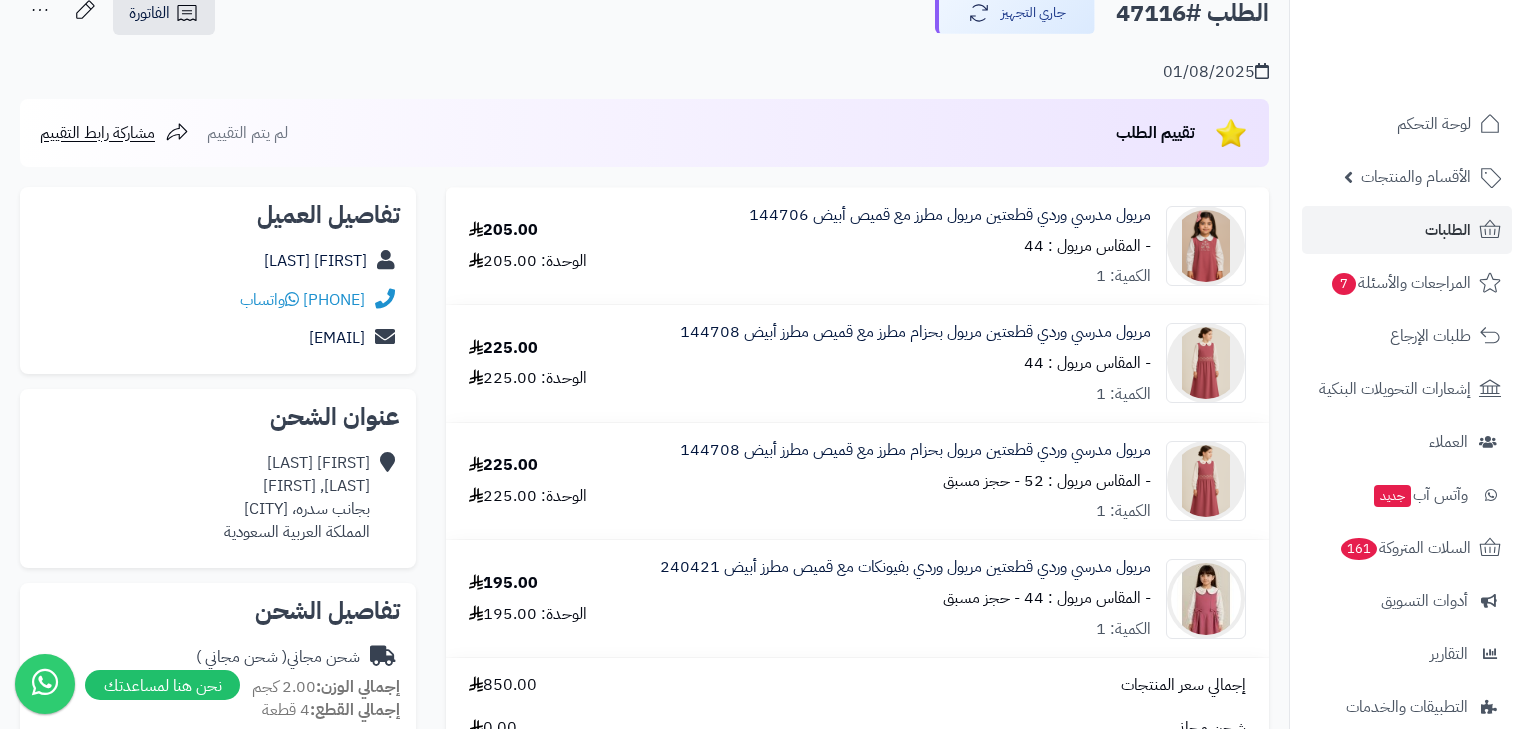 scroll, scrollTop: 160, scrollLeft: 0, axis: vertical 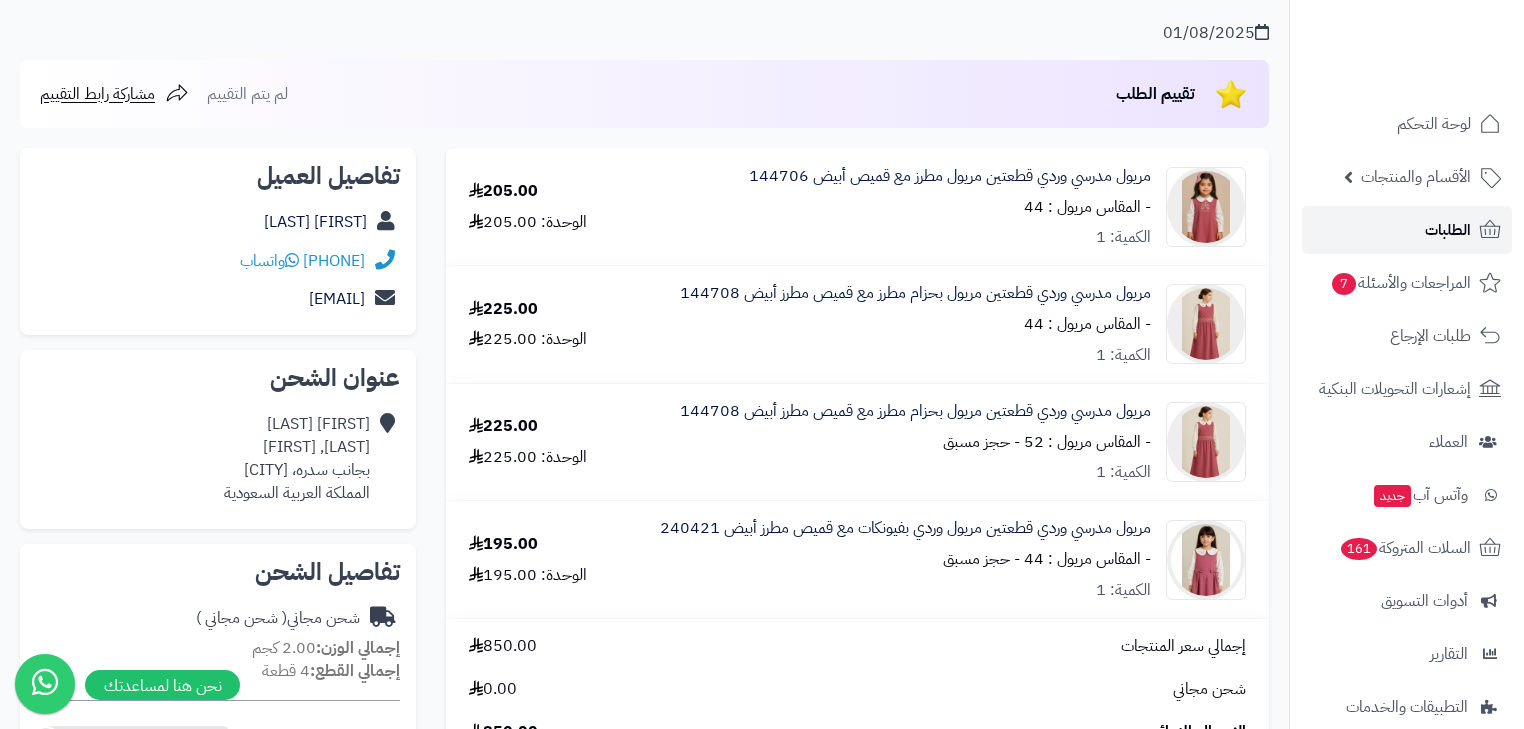 click on "الطلبات" at bounding box center (1448, 230) 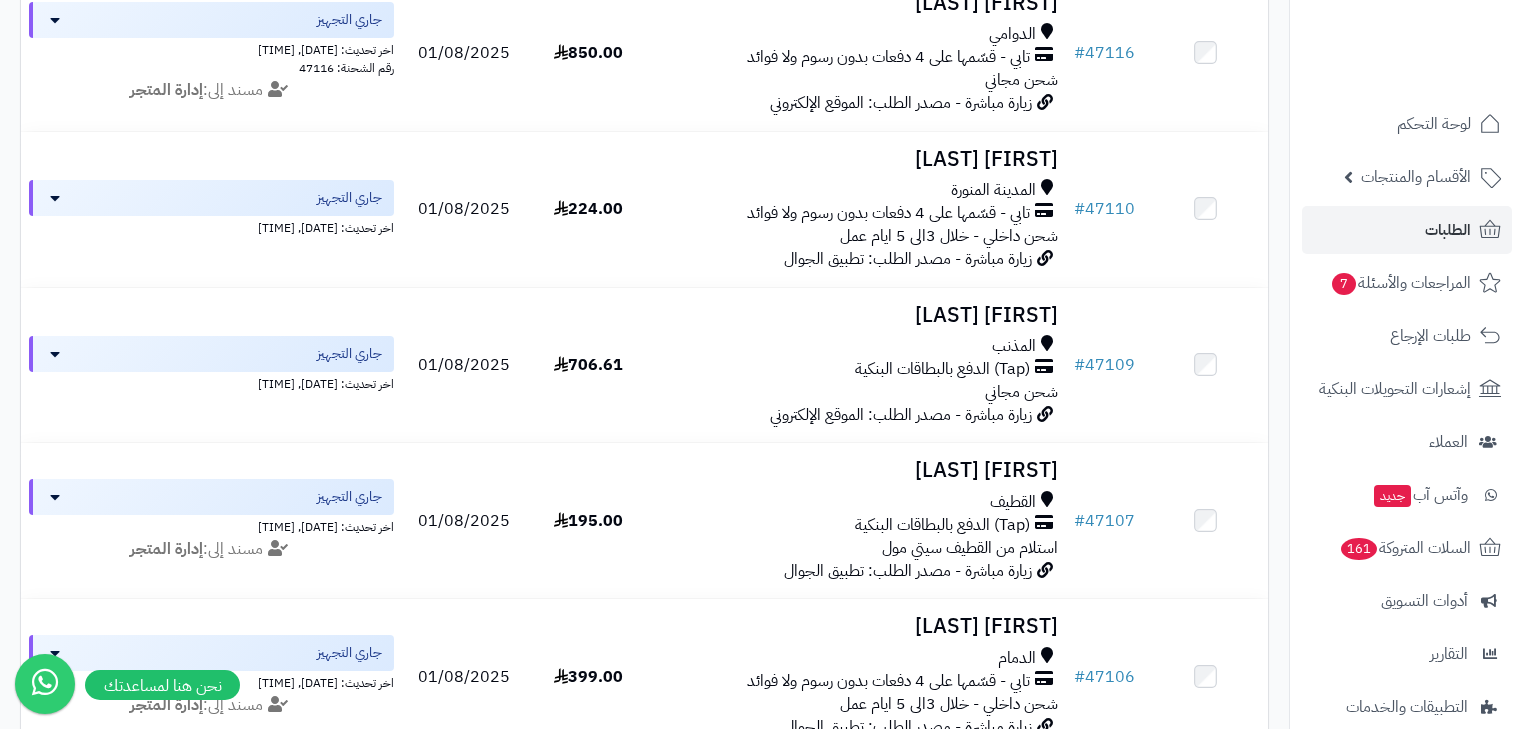 scroll, scrollTop: 1920, scrollLeft: 0, axis: vertical 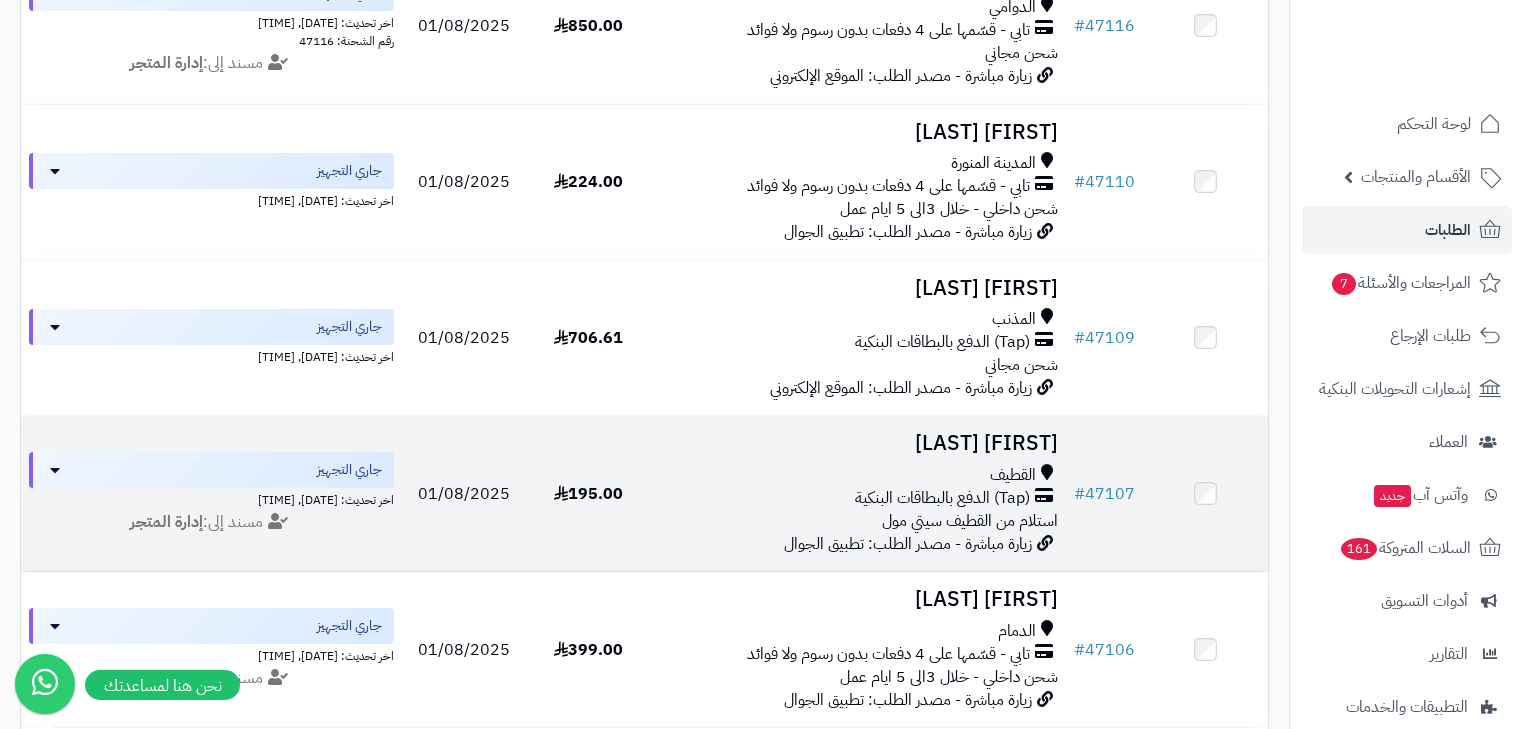 click on "القطيف" at bounding box center [858, 475] 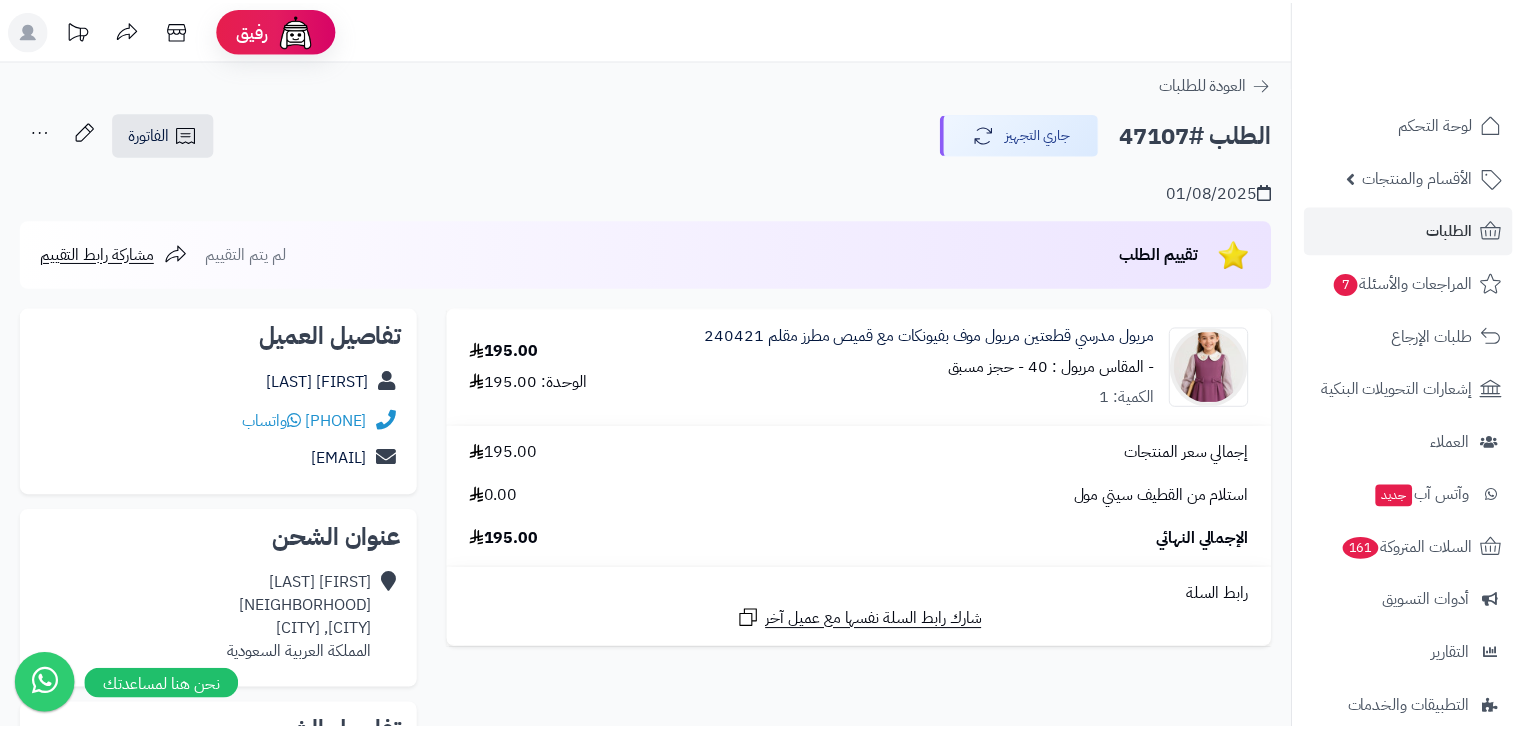 scroll, scrollTop: 0, scrollLeft: 0, axis: both 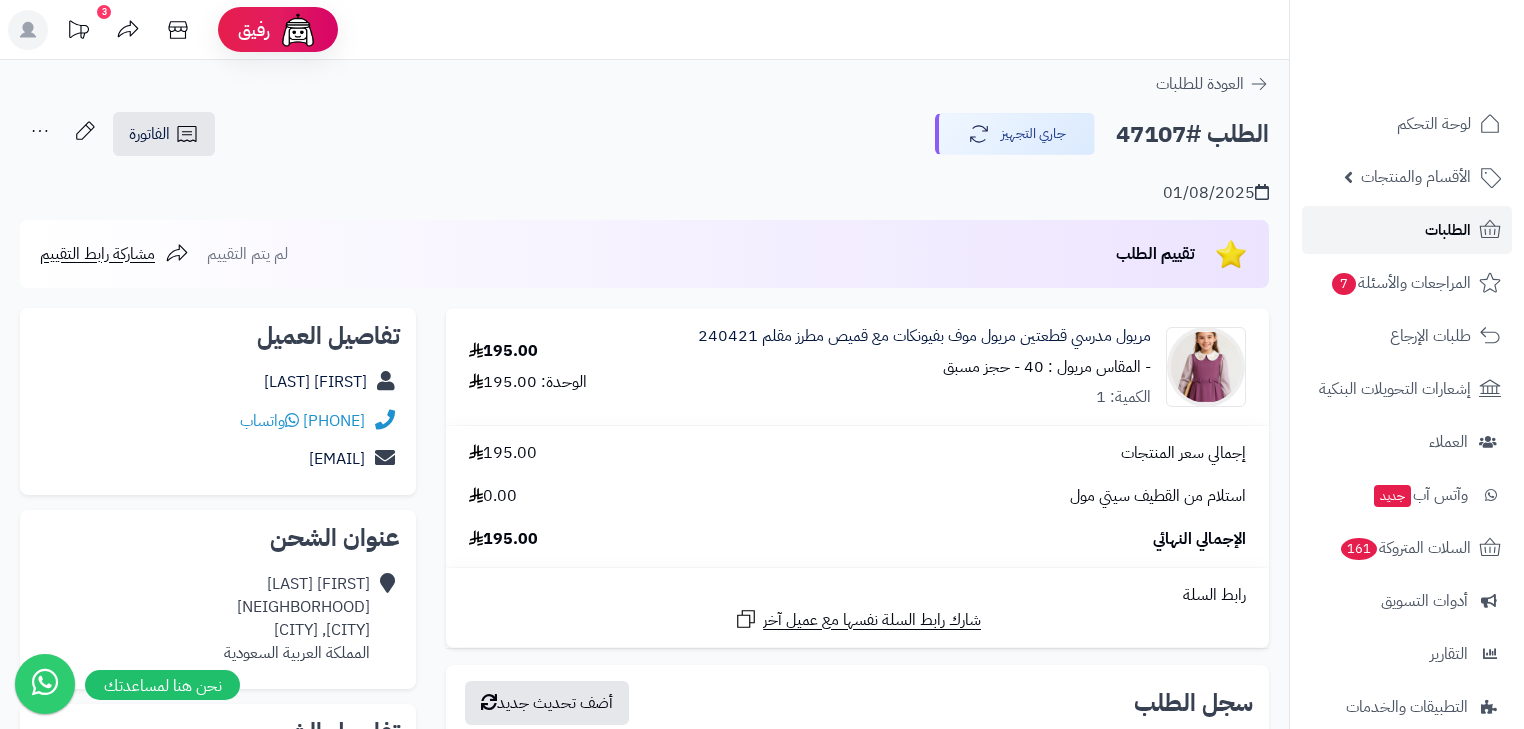 click on "الطلبات" at bounding box center (1448, 230) 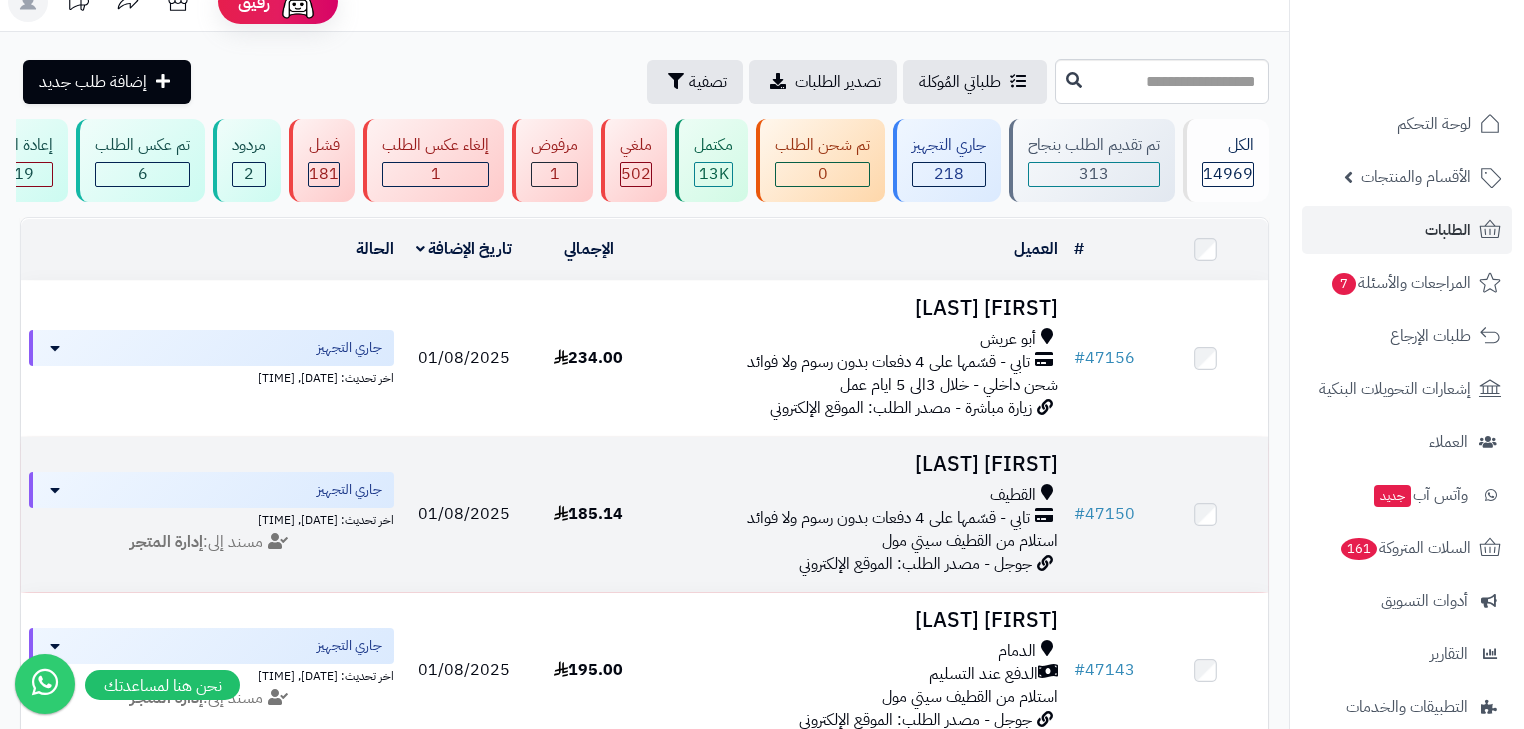 scroll, scrollTop: 0, scrollLeft: 0, axis: both 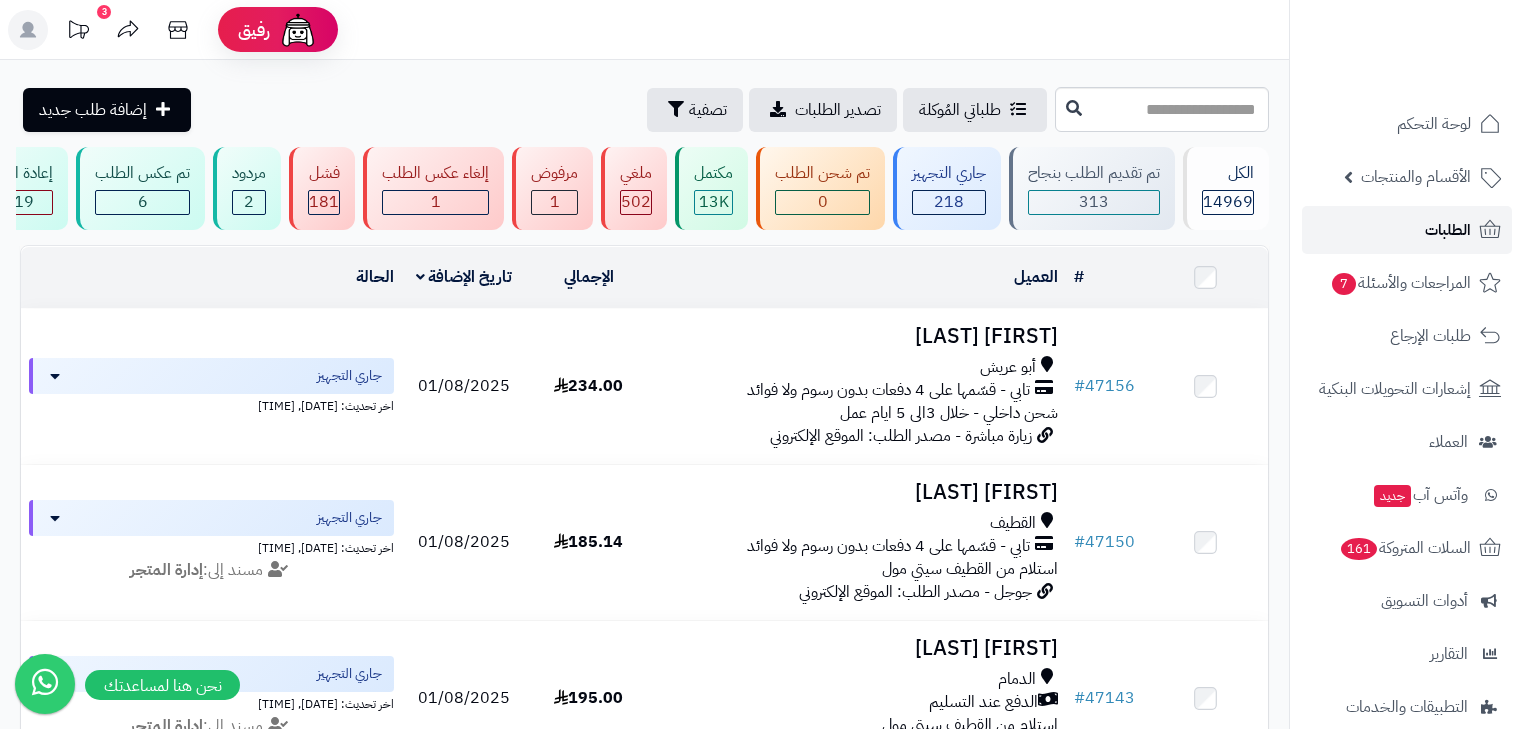 click on "الطلبات" at bounding box center (1407, 230) 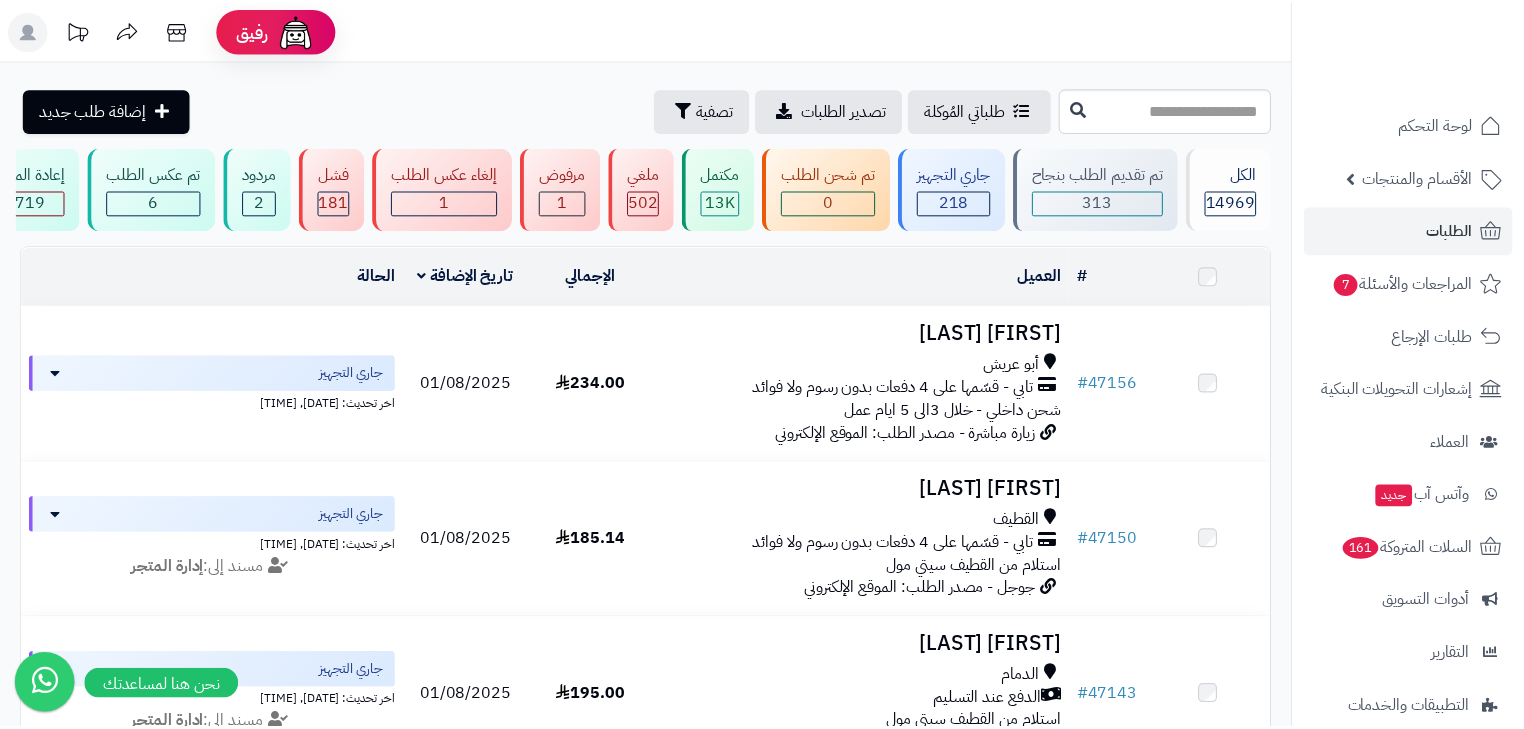 scroll, scrollTop: 0, scrollLeft: 0, axis: both 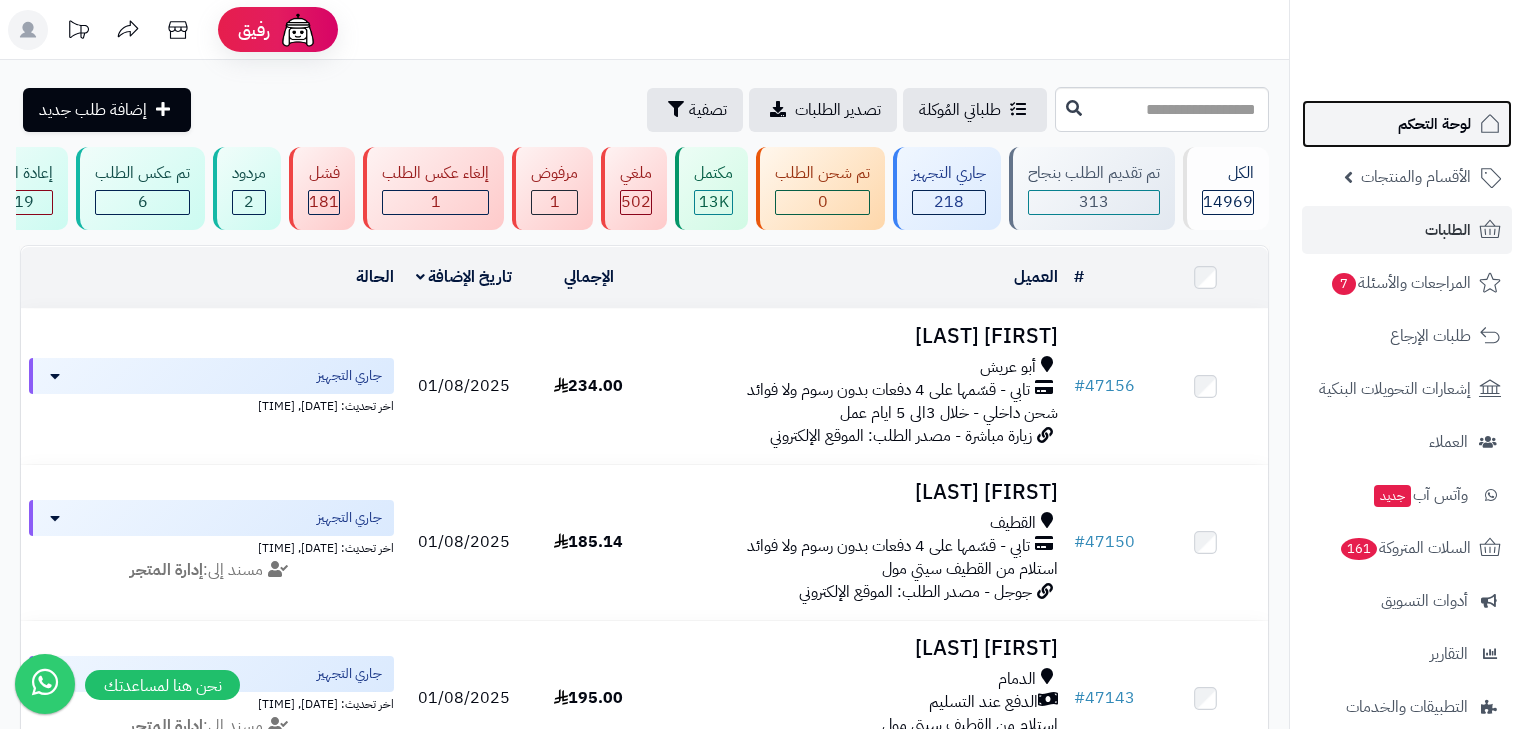 click on "لوحة التحكم" at bounding box center [1434, 124] 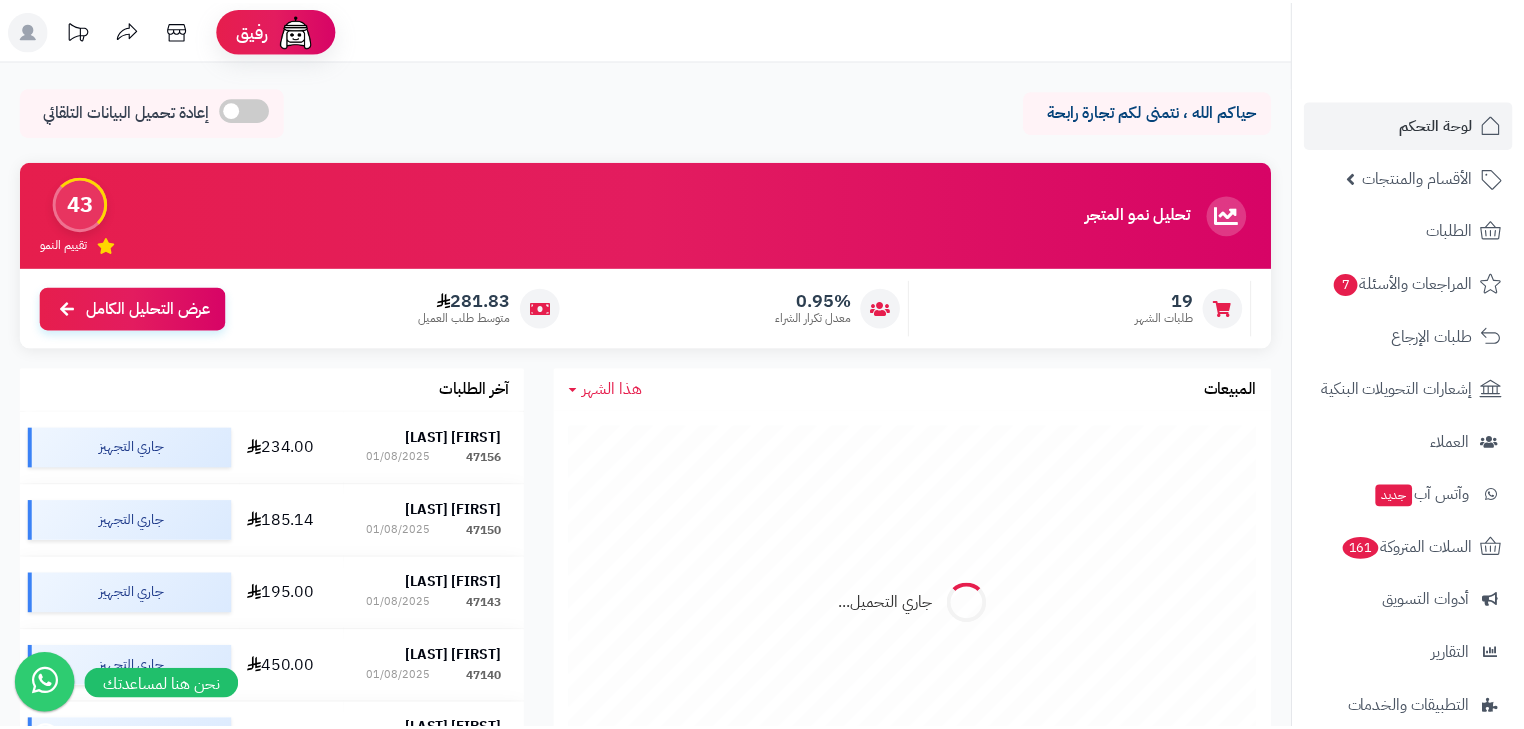 scroll, scrollTop: 0, scrollLeft: 0, axis: both 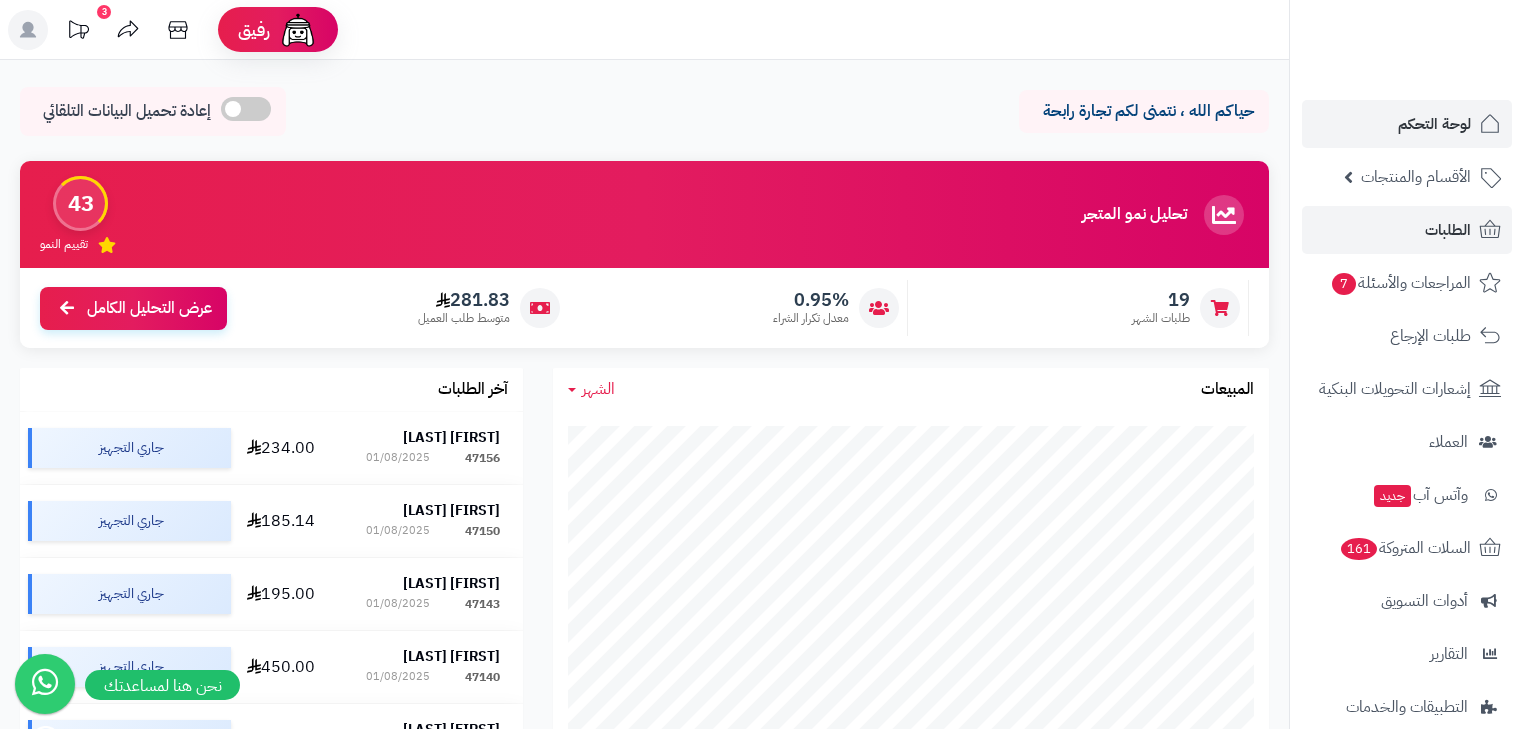 click on "الطلبات" at bounding box center (1448, 230) 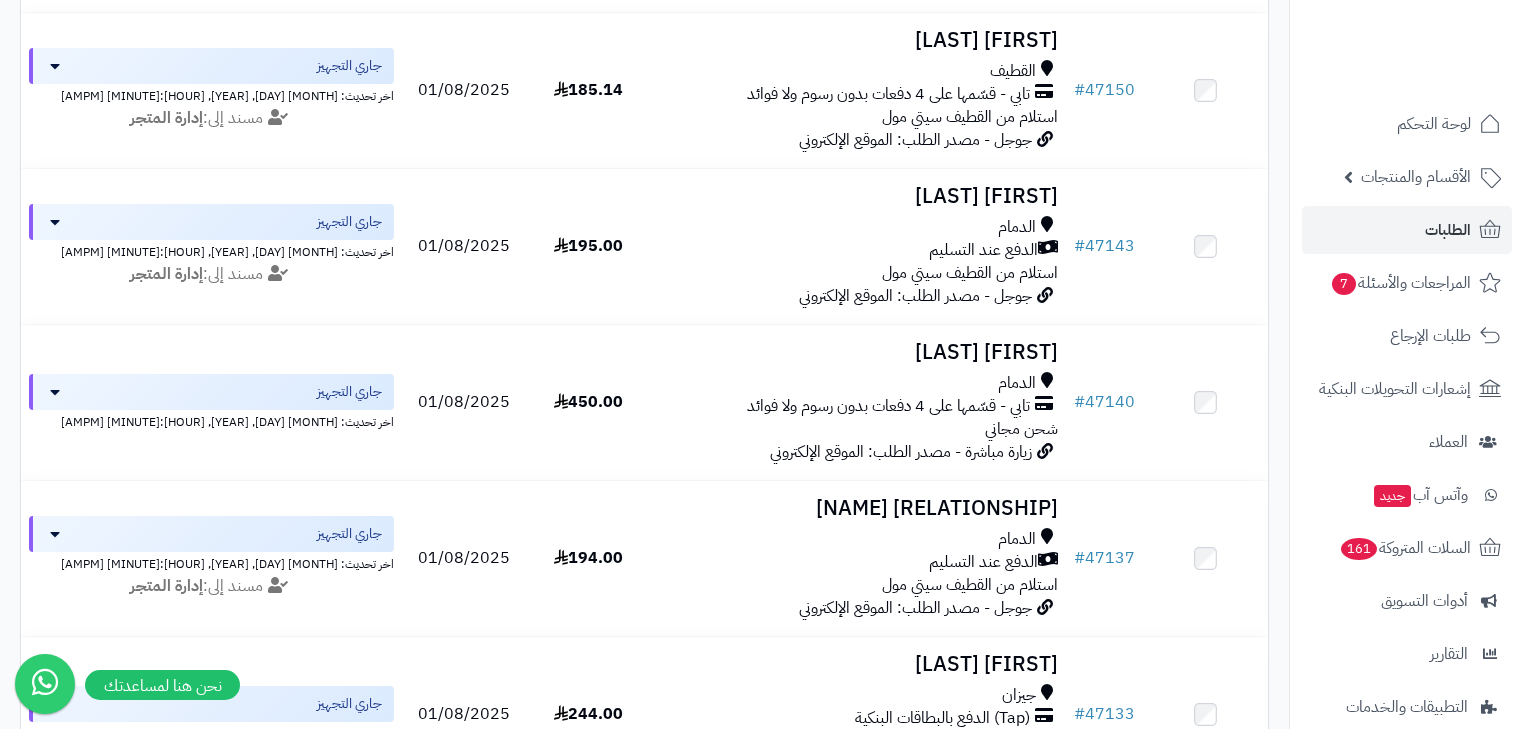 scroll, scrollTop: 451, scrollLeft: 0, axis: vertical 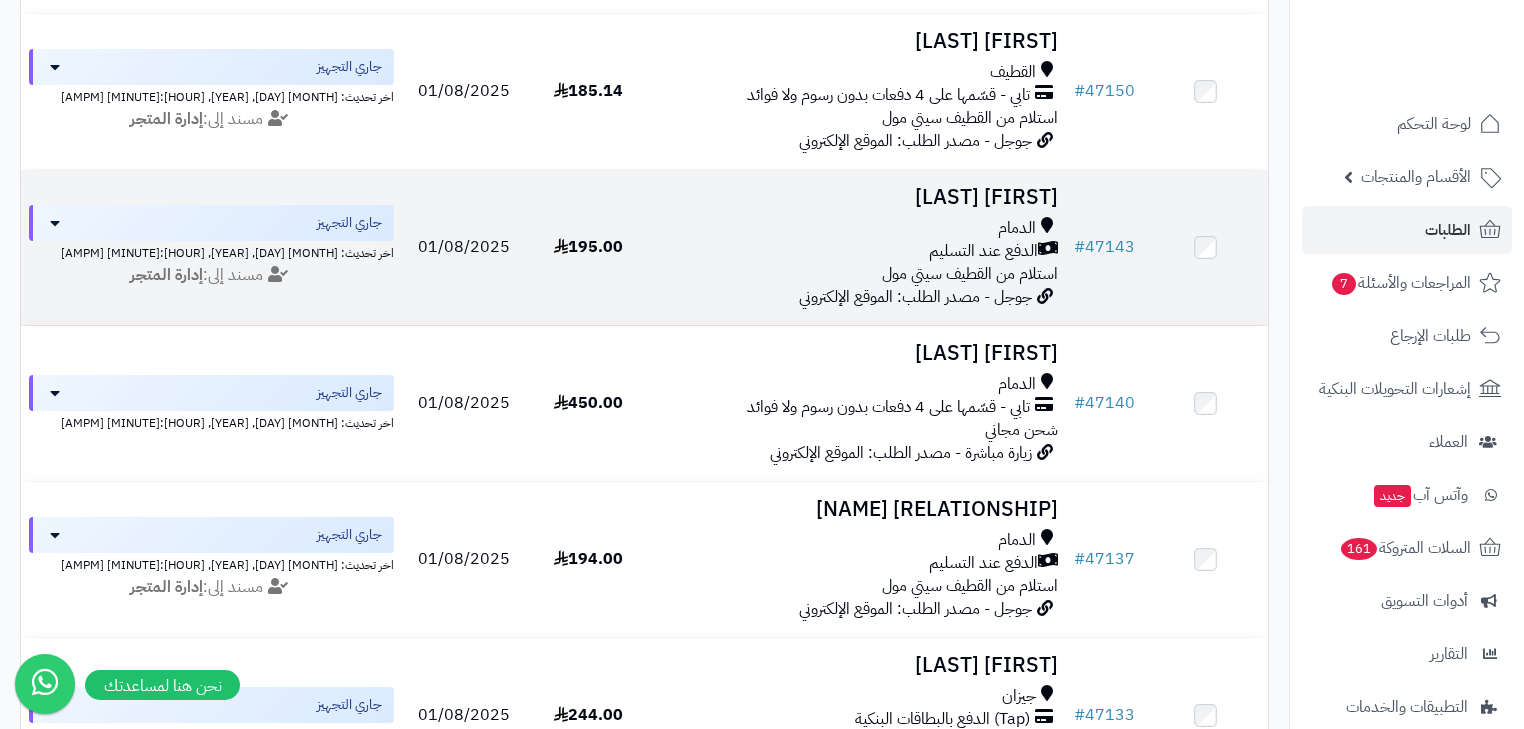 click on "الدفع عند التسليم" at bounding box center (858, 251) 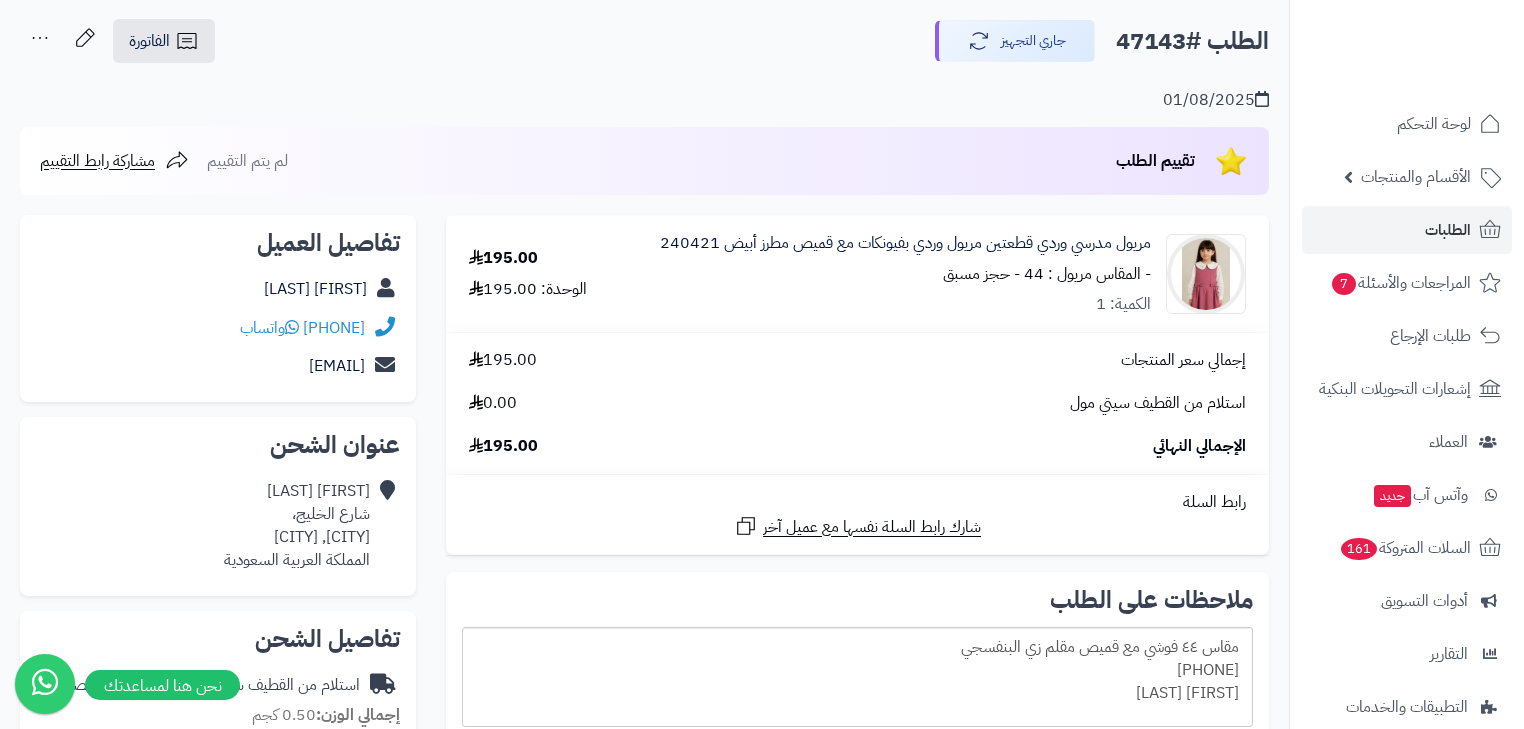 scroll, scrollTop: 240, scrollLeft: 0, axis: vertical 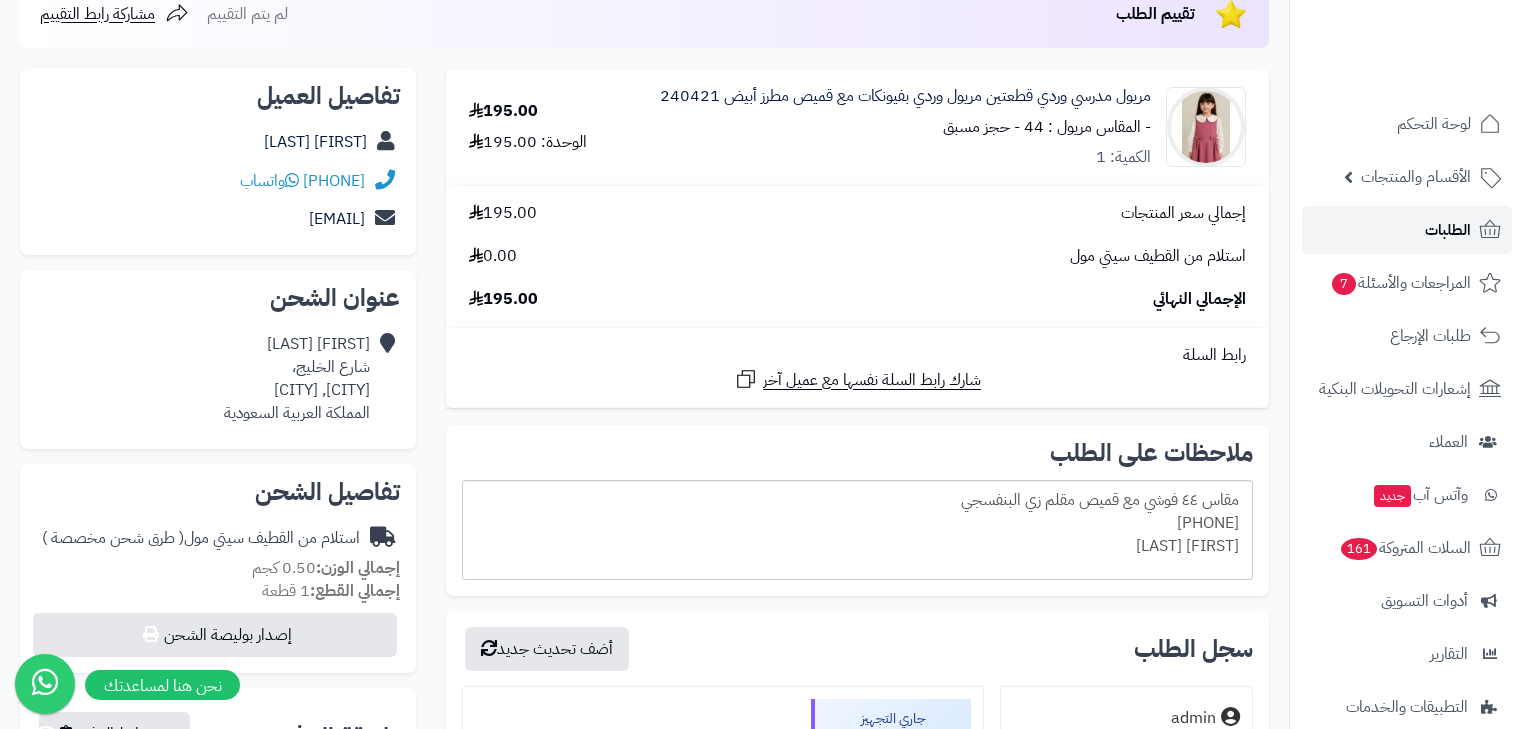 click on "الطلبات" at bounding box center (1448, 230) 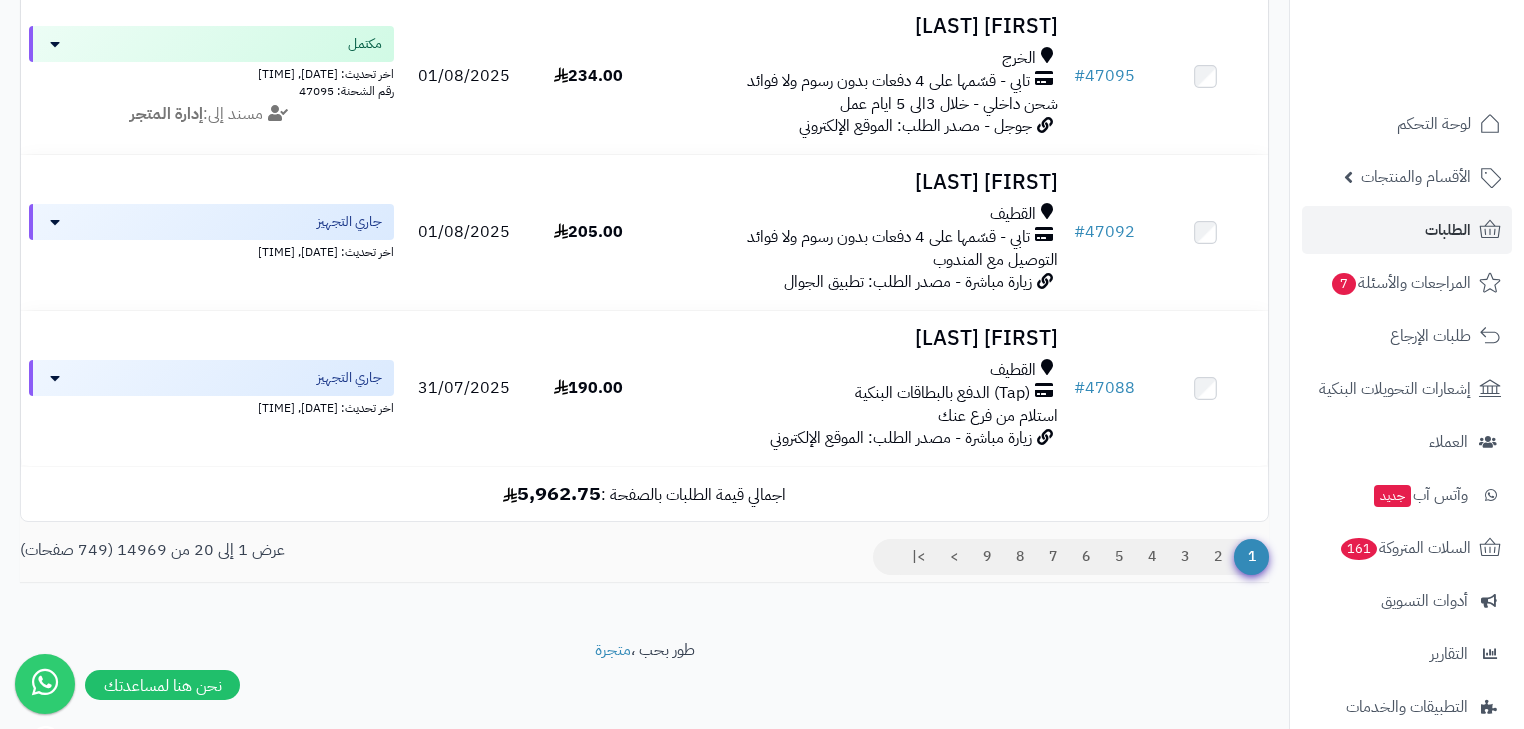 scroll, scrollTop: 3004, scrollLeft: 0, axis: vertical 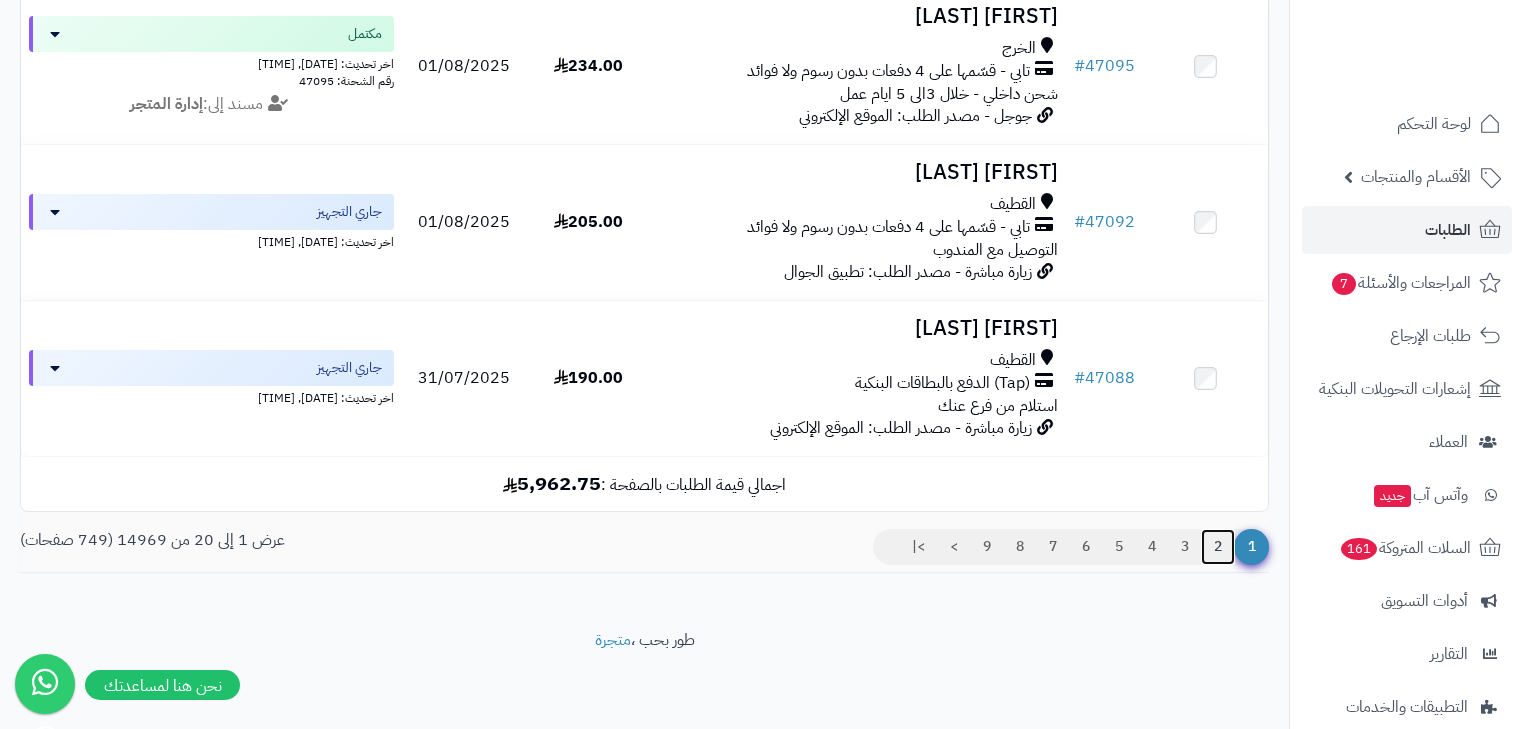 click on "2" at bounding box center [1218, 547] 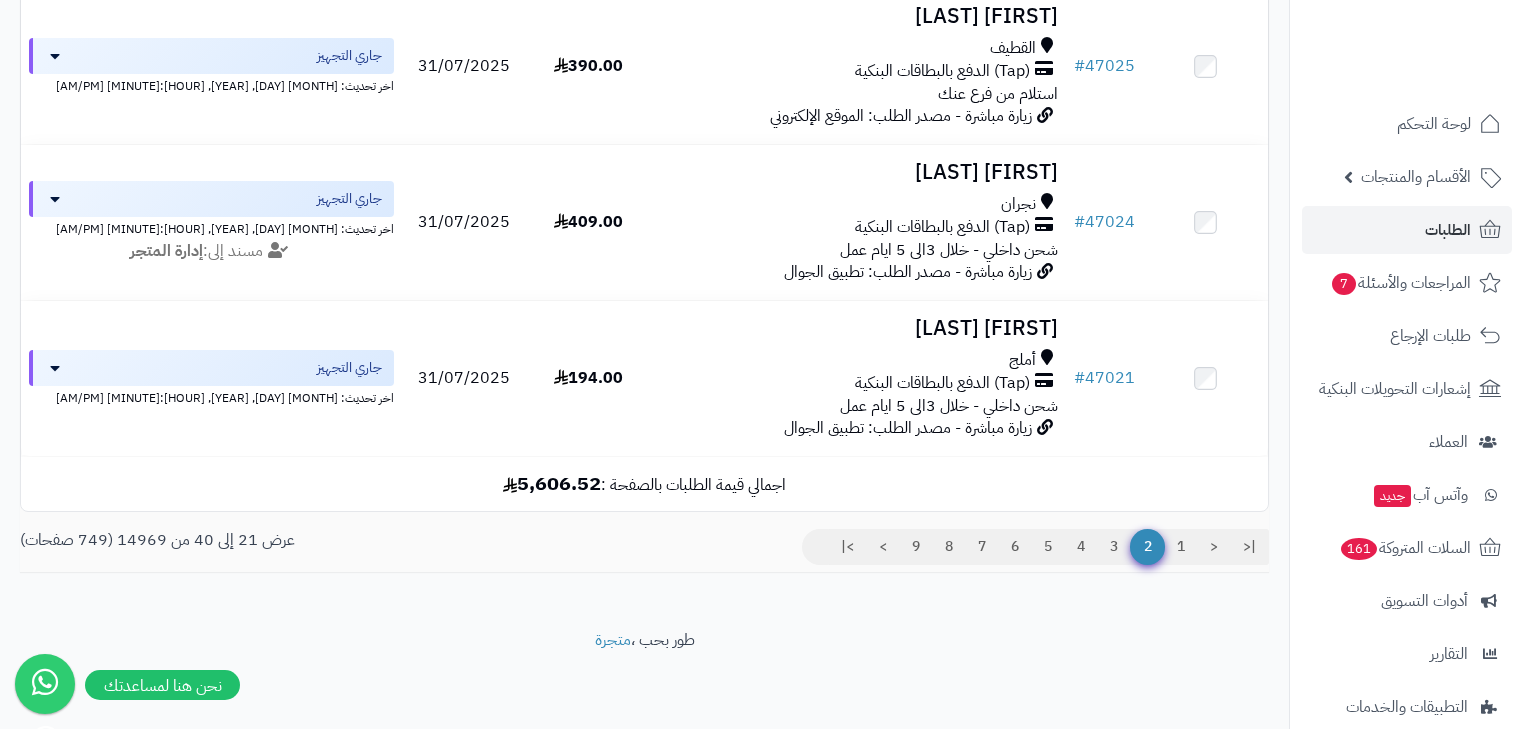 scroll, scrollTop: 3004, scrollLeft: 0, axis: vertical 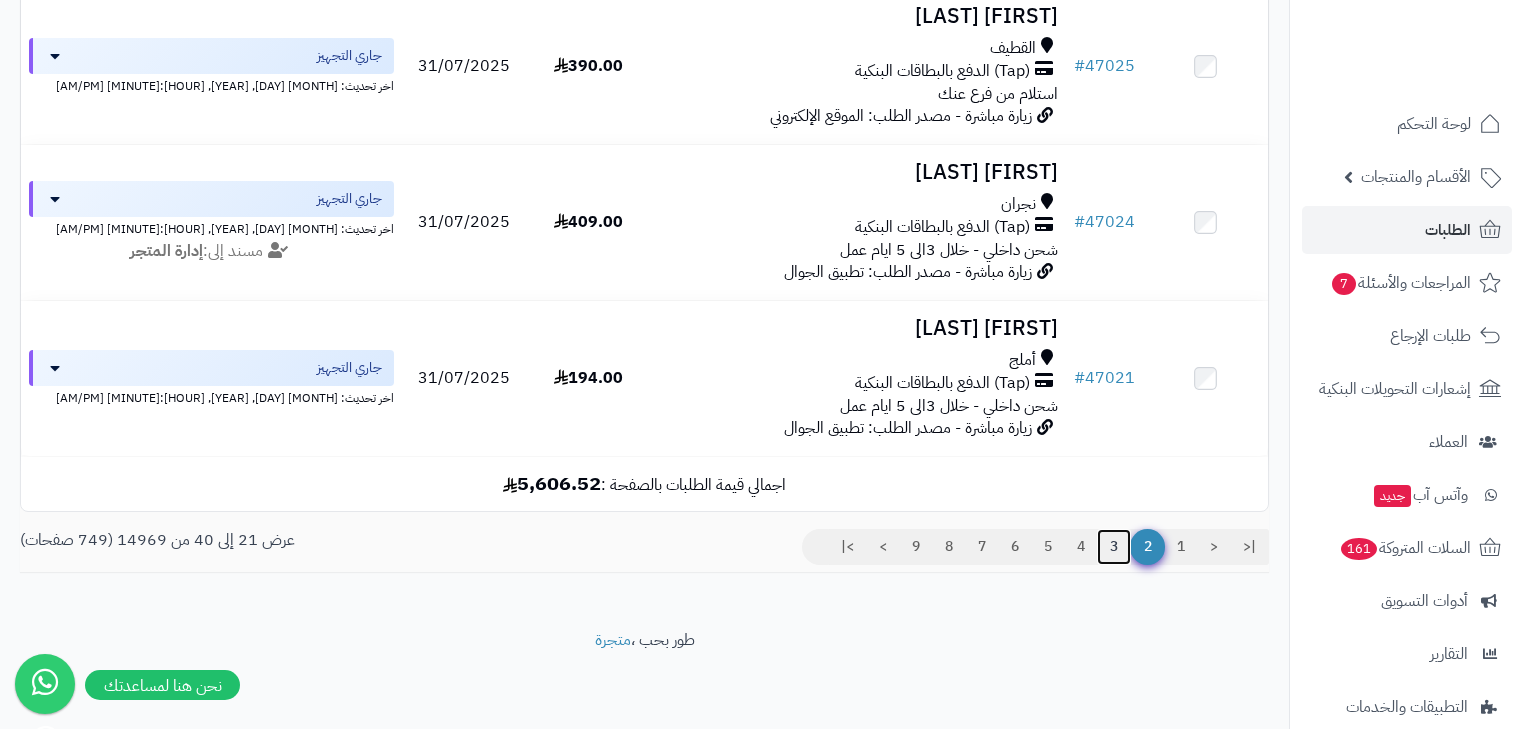 click on "3" at bounding box center [1114, 547] 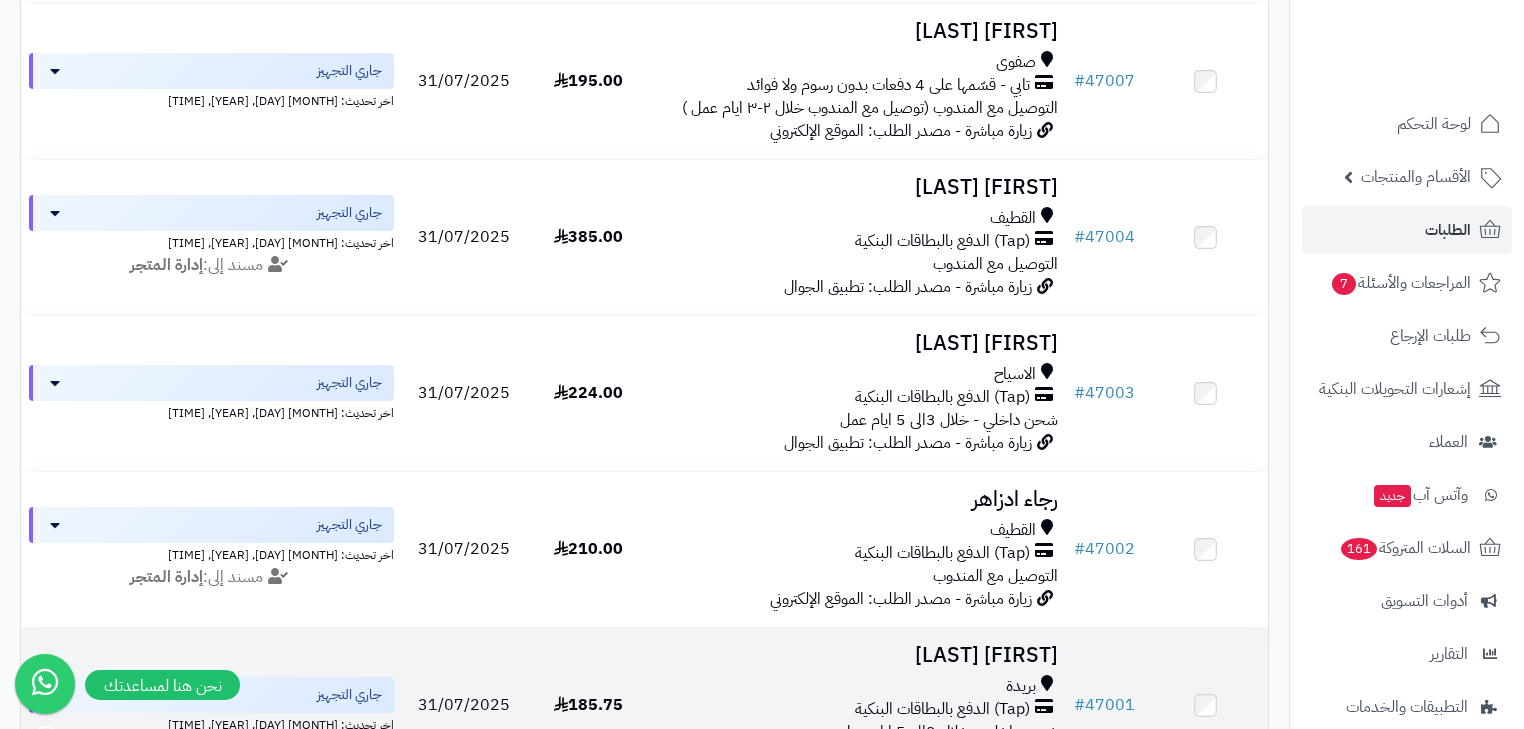 scroll, scrollTop: 284, scrollLeft: 0, axis: vertical 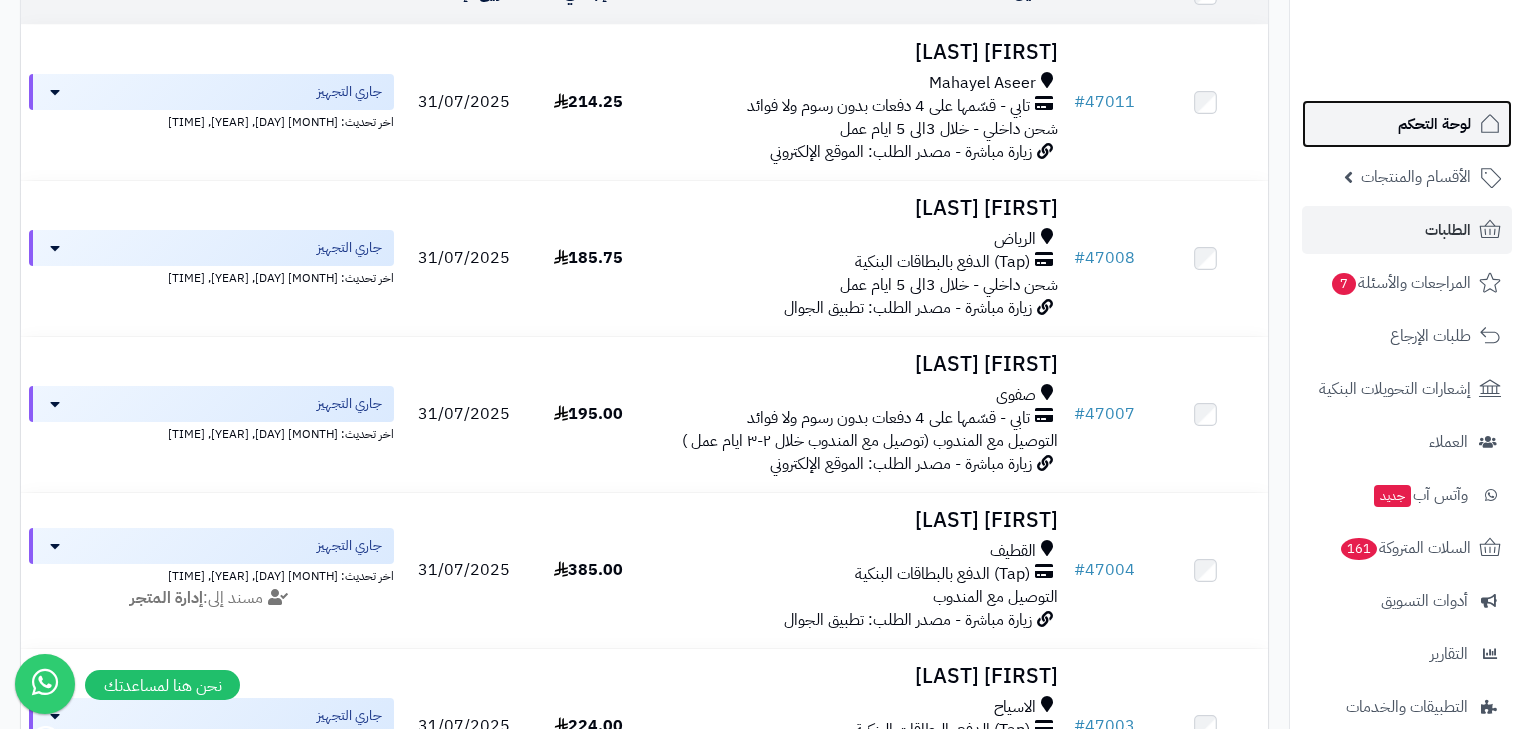click on "لوحة التحكم" at bounding box center [1407, 124] 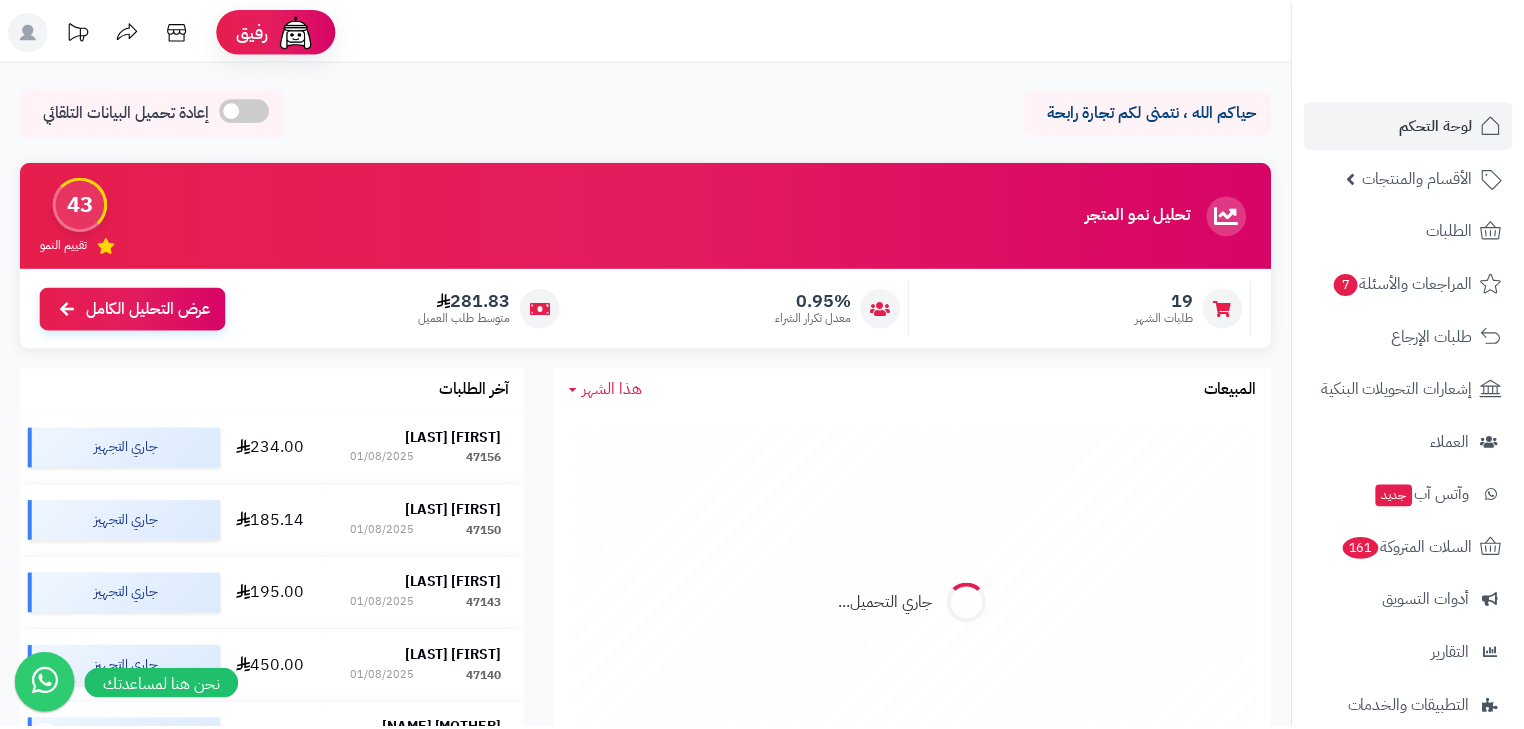 scroll, scrollTop: 0, scrollLeft: 0, axis: both 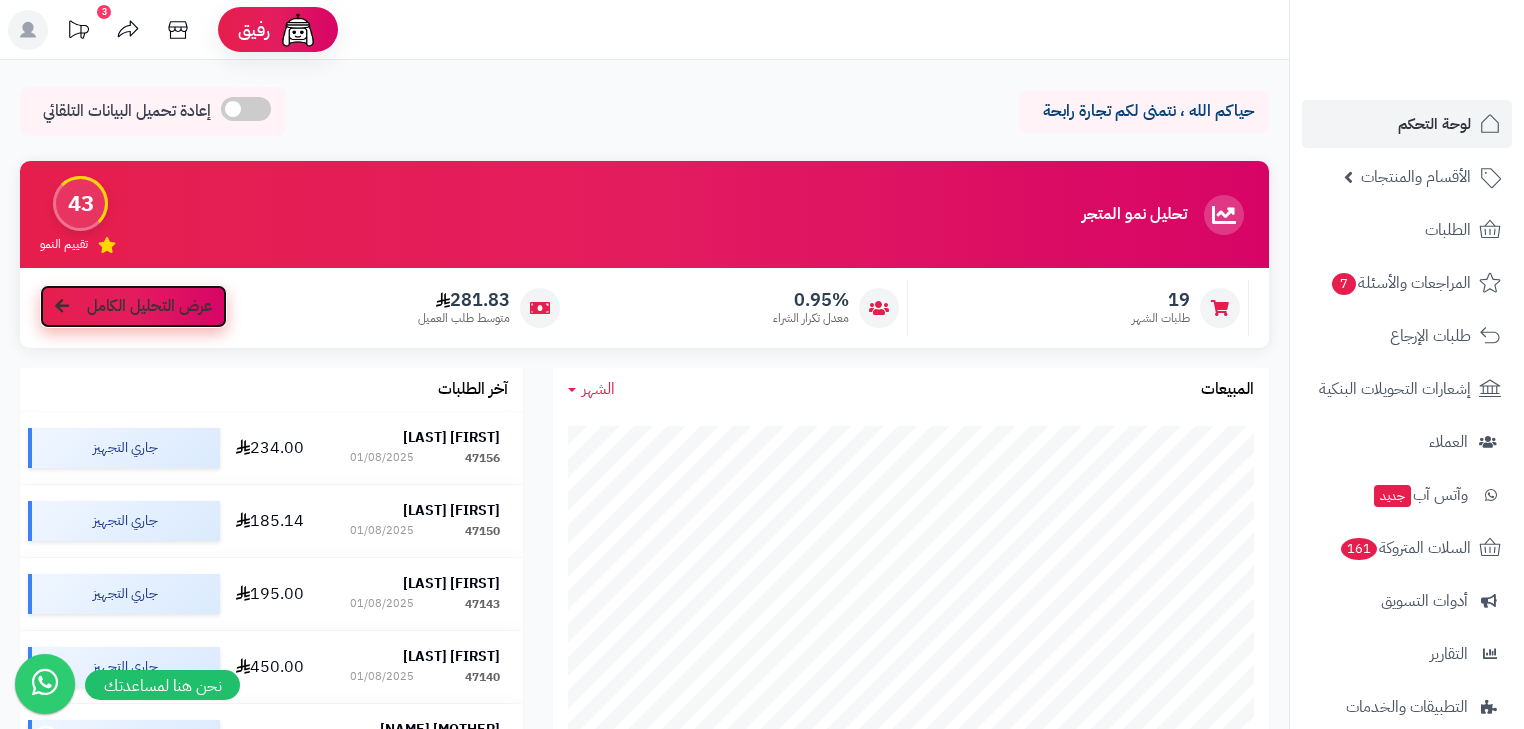 click on "عرض التحليل الكامل" at bounding box center [149, 306] 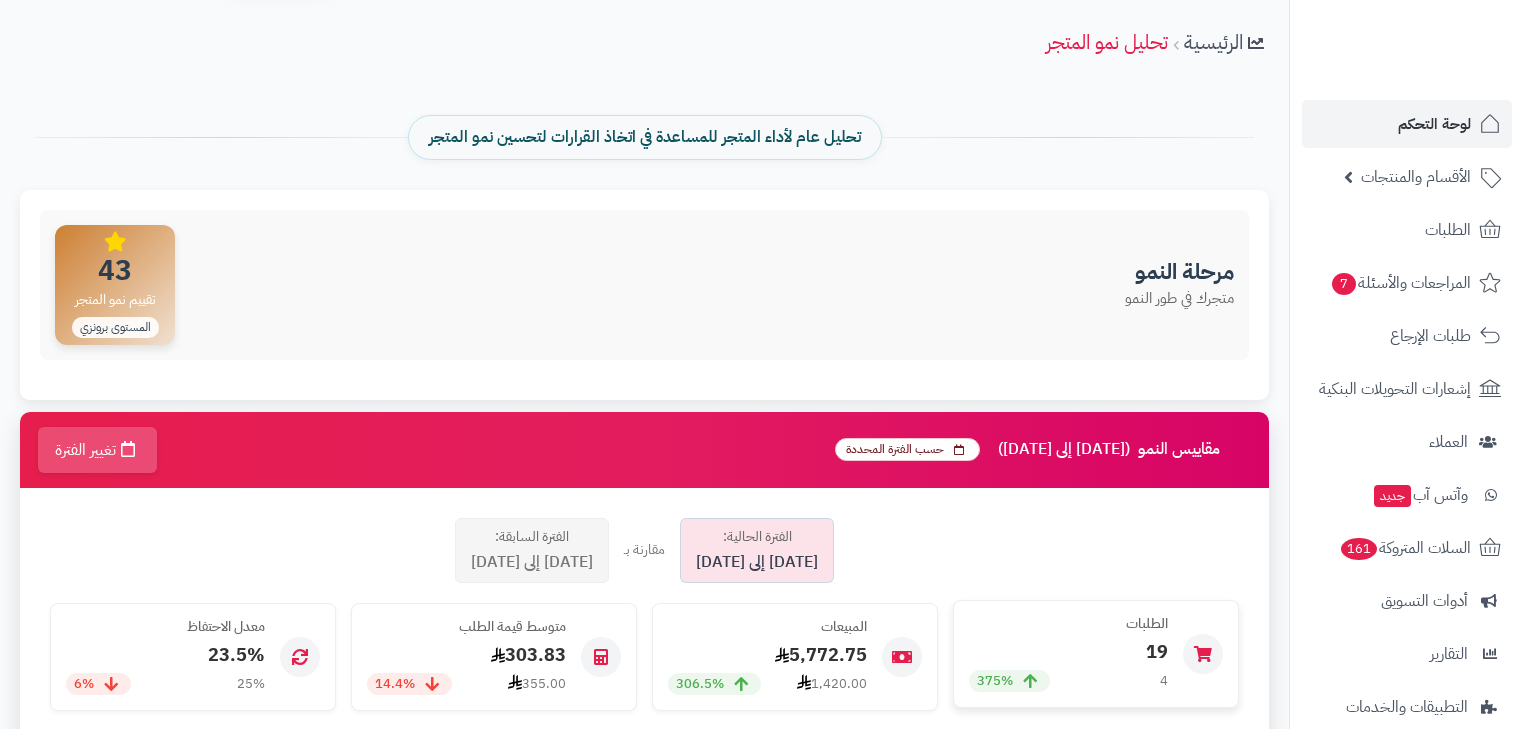 scroll, scrollTop: 240, scrollLeft: 0, axis: vertical 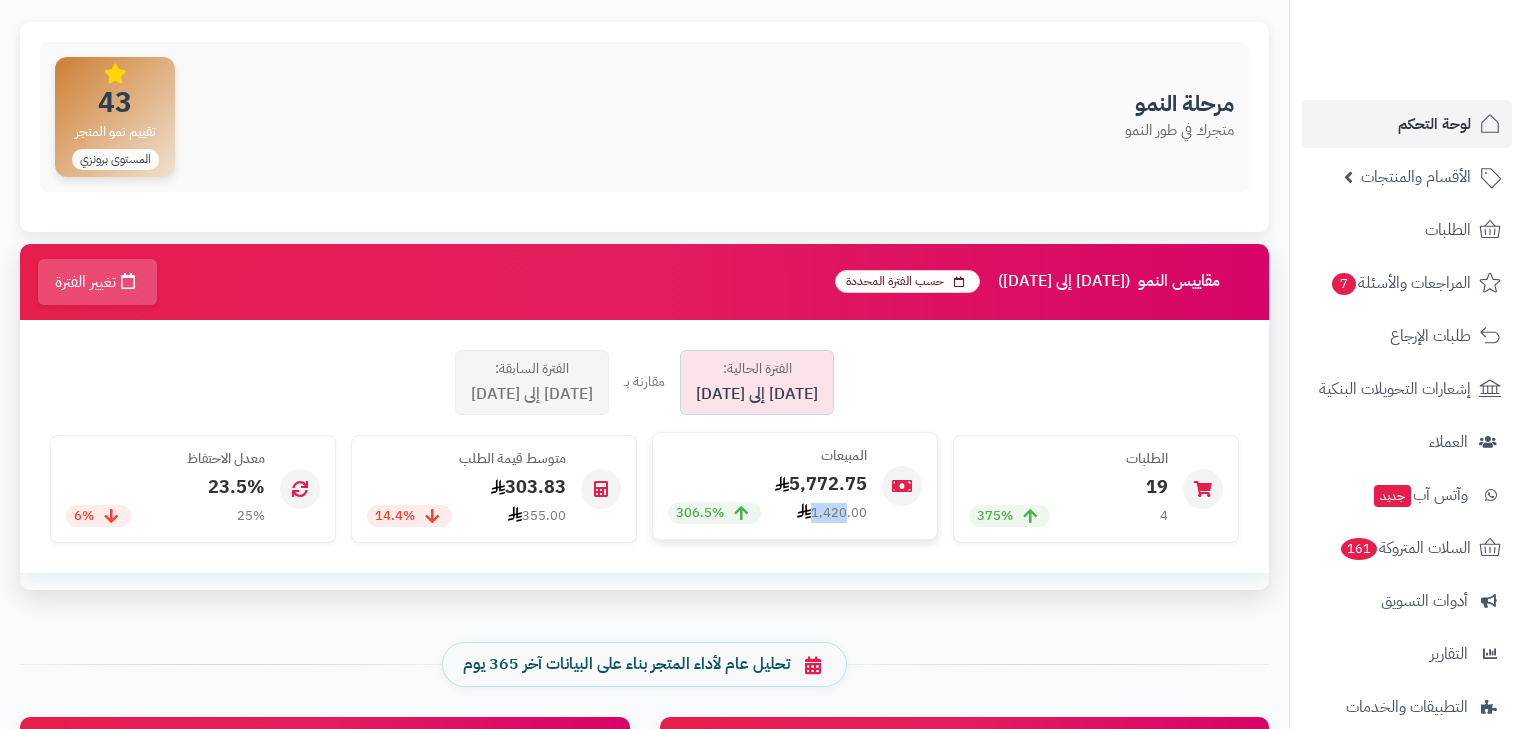 drag, startPoint x: 846, startPoint y: 518, endPoint x: 815, endPoint y: 513, distance: 31.400637 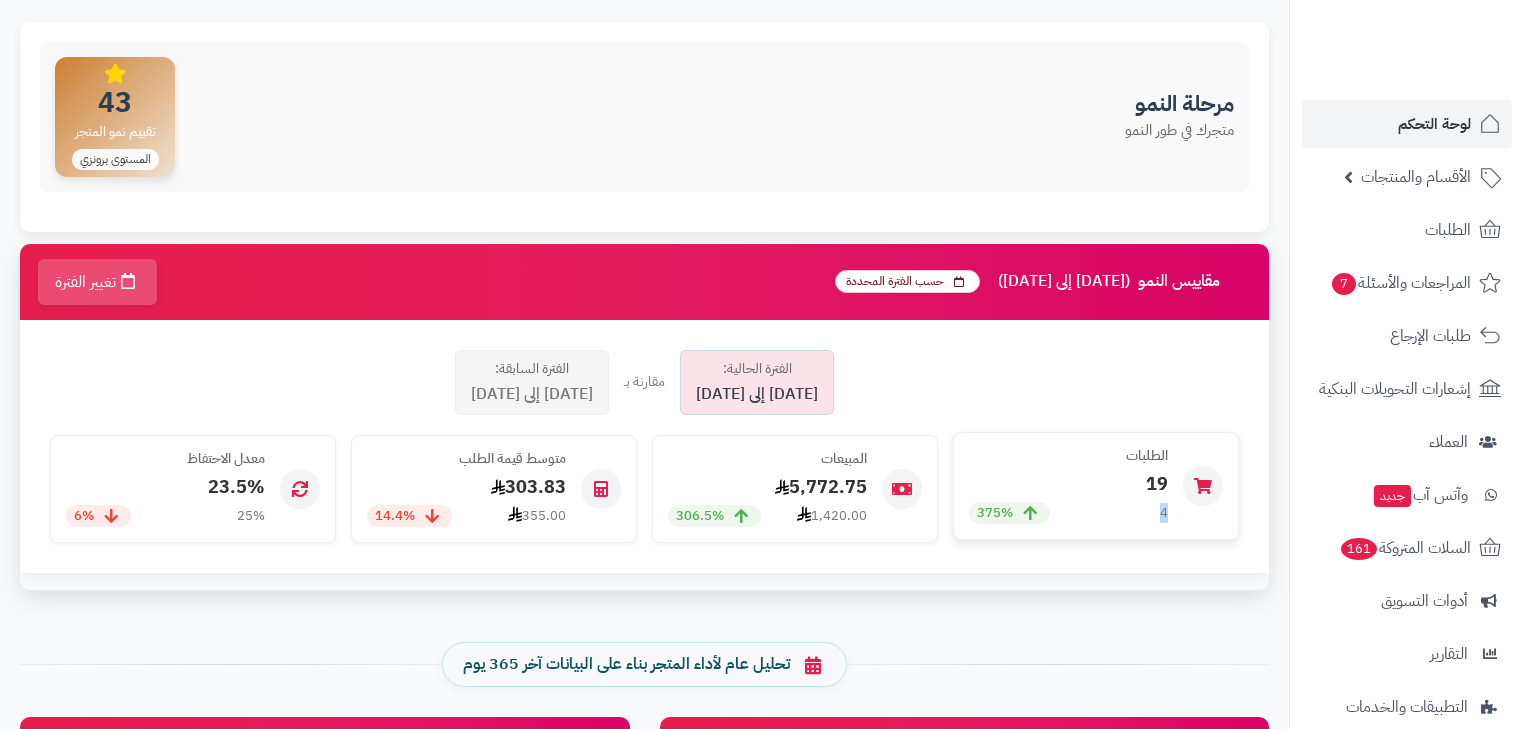 drag, startPoint x: 1168, startPoint y: 512, endPoint x: 1150, endPoint y: 512, distance: 18 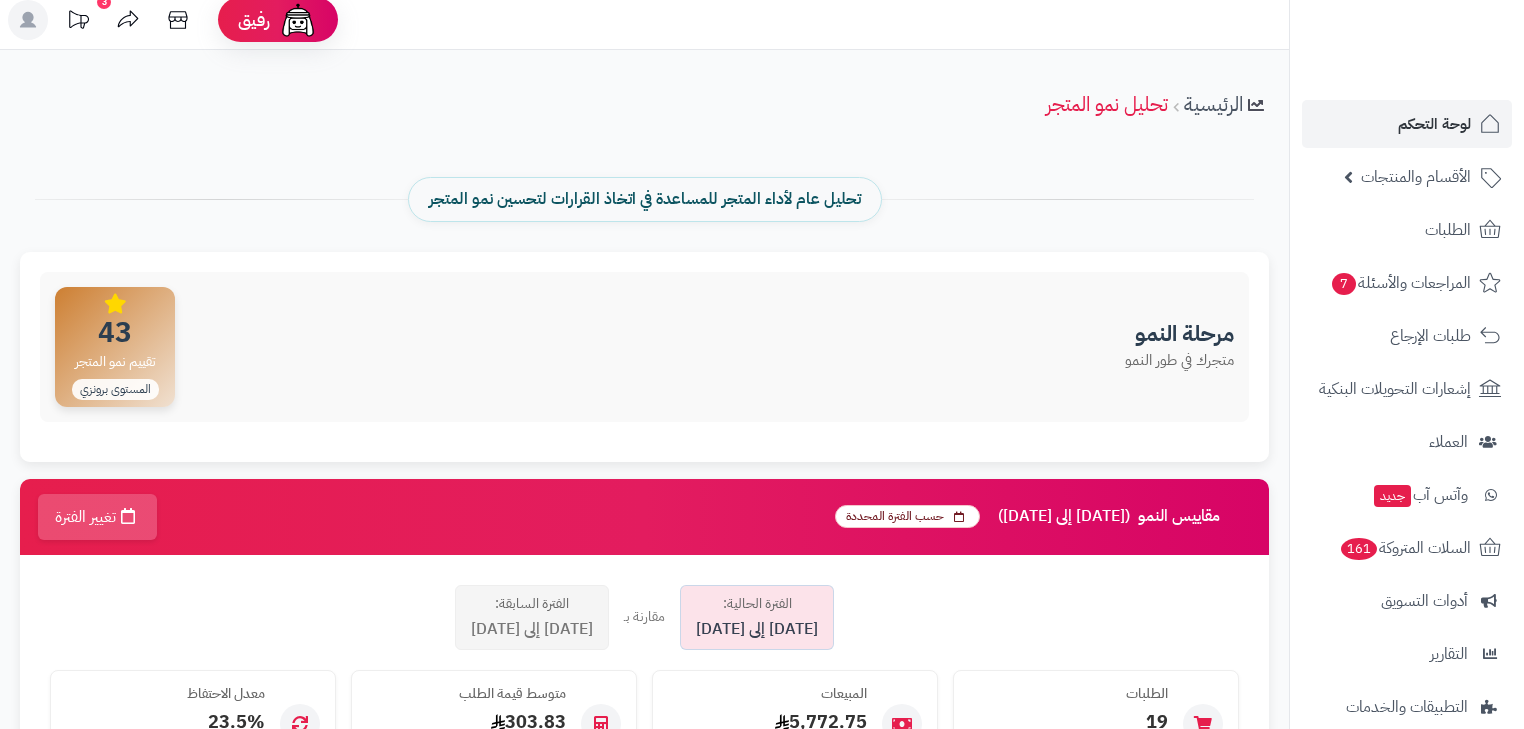 scroll, scrollTop: 0, scrollLeft: 0, axis: both 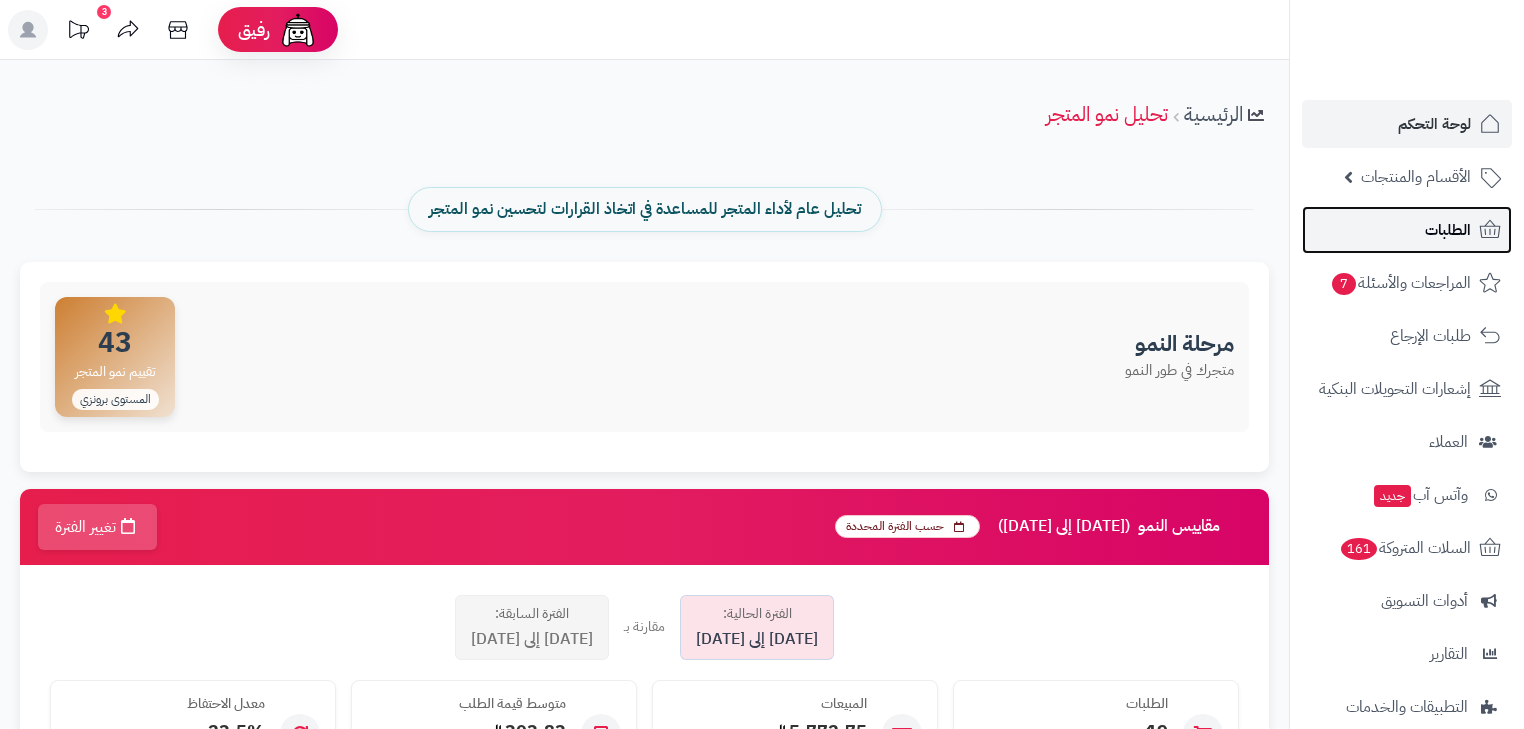 click on "الطلبات" at bounding box center (1448, 230) 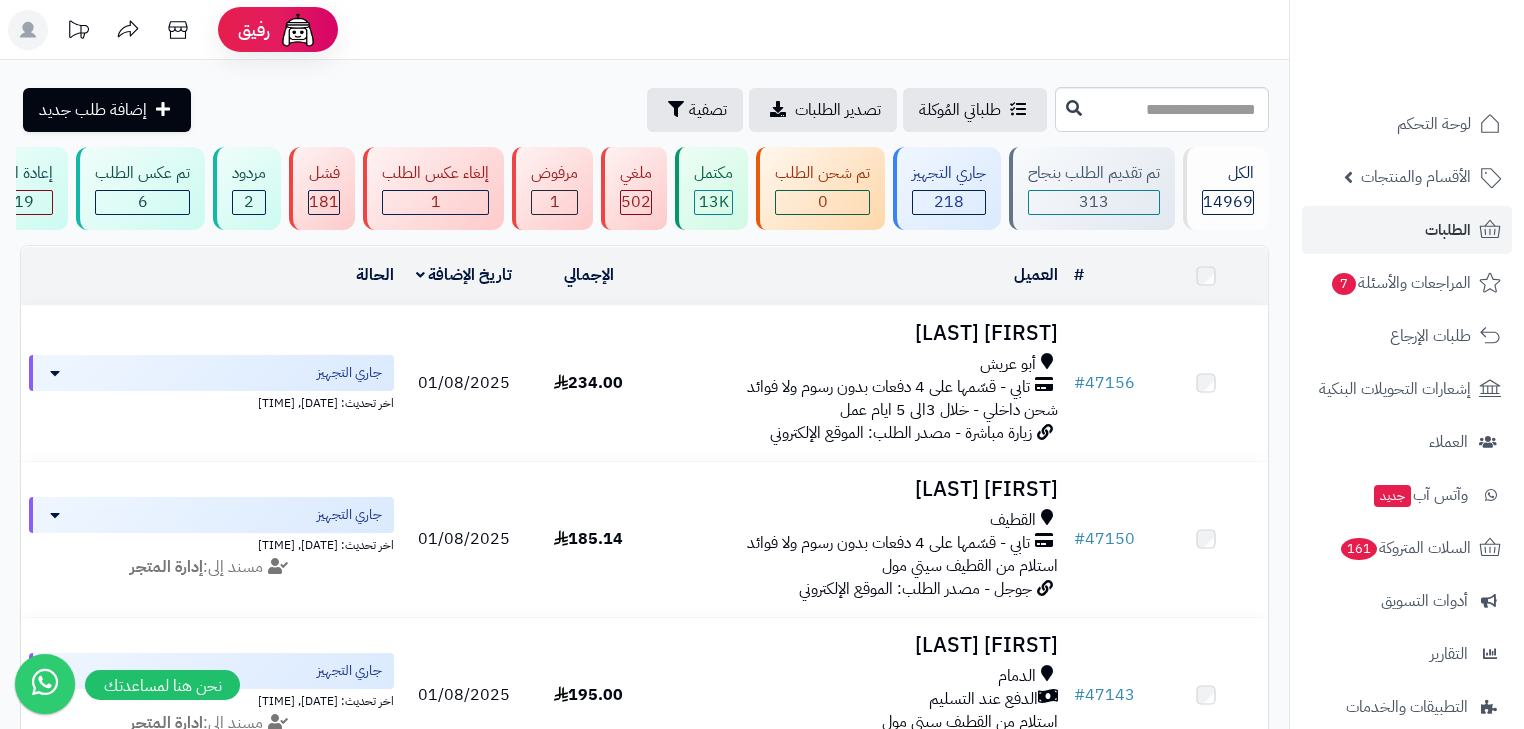 scroll, scrollTop: 0, scrollLeft: 0, axis: both 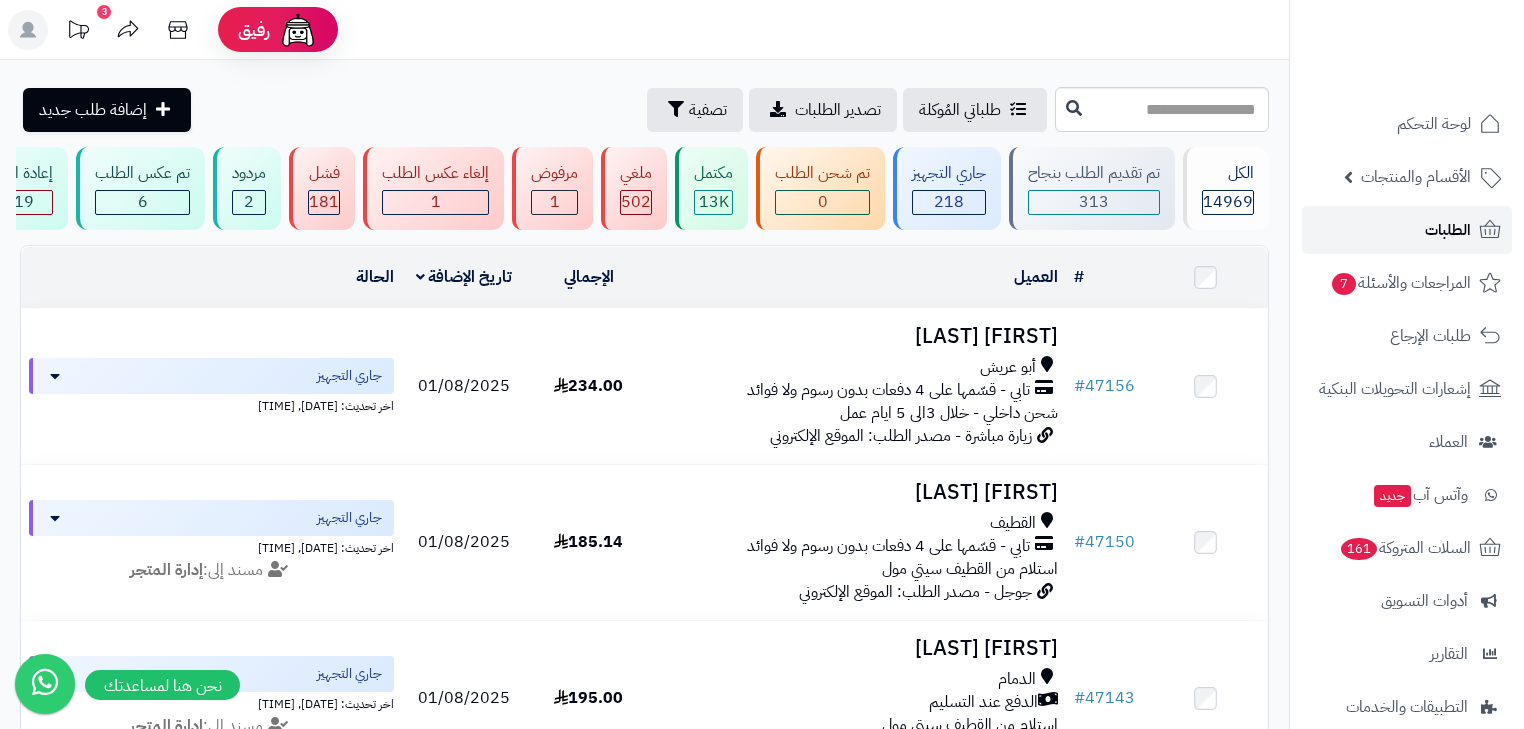 click on "الطلبات" at bounding box center [1407, 230] 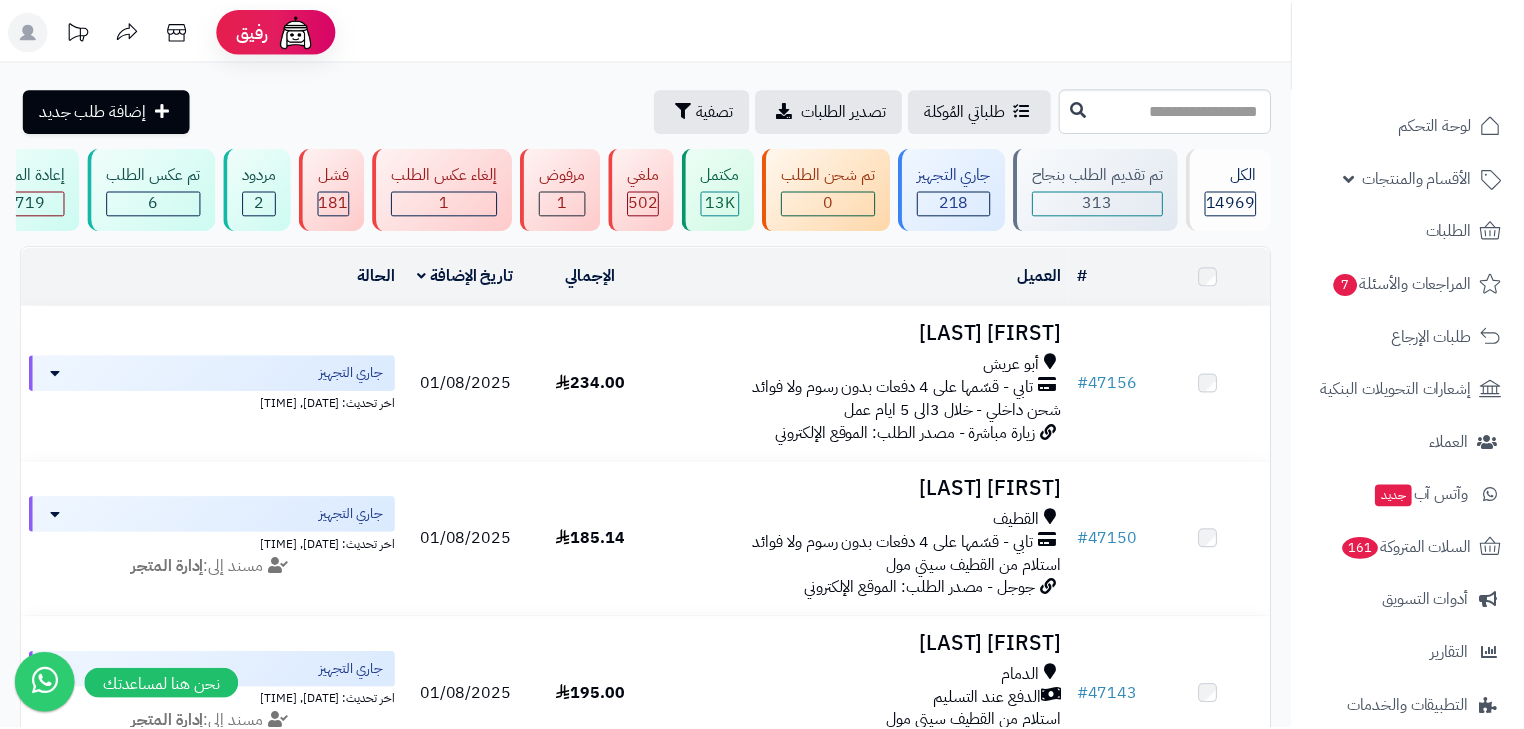 scroll, scrollTop: 0, scrollLeft: 0, axis: both 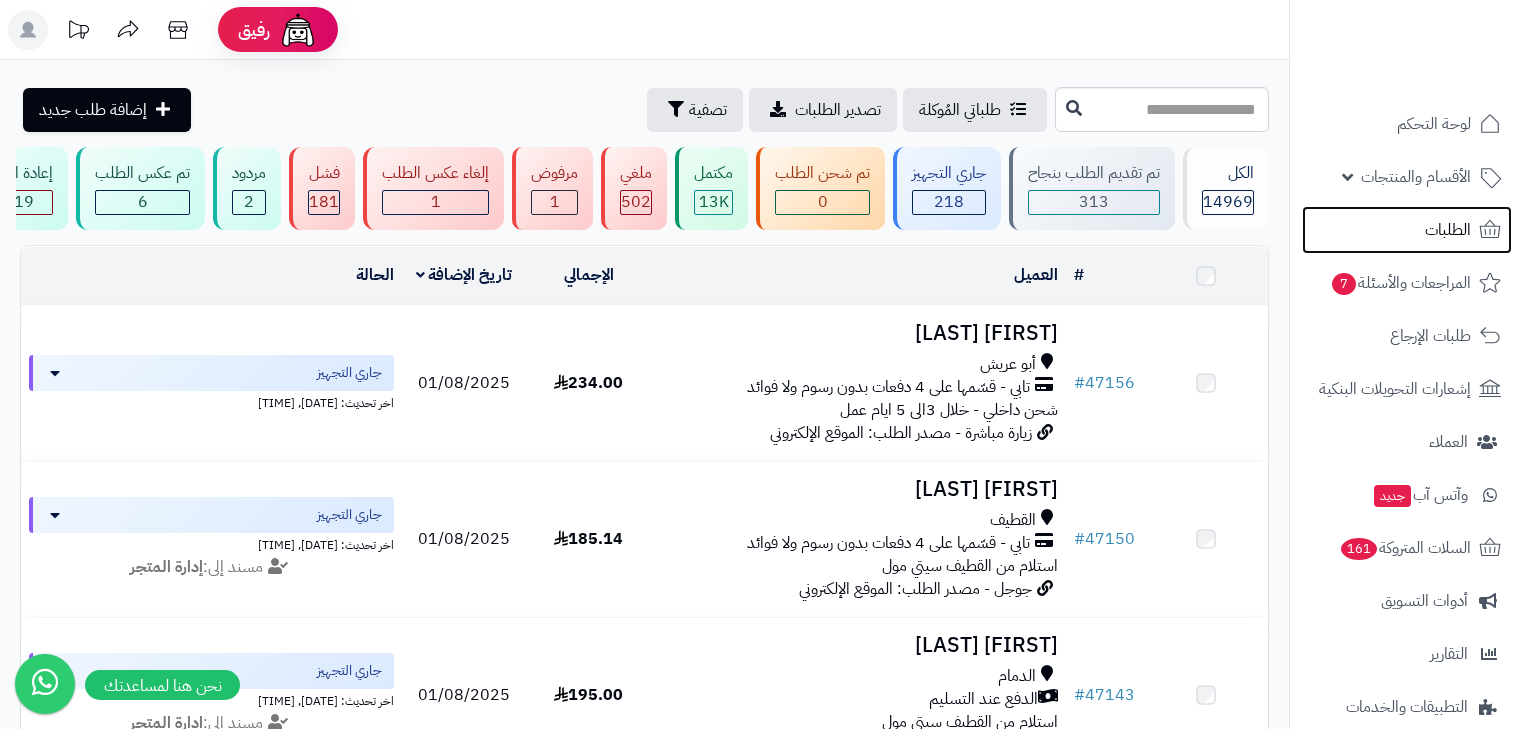 click on "الطلبات" at bounding box center (1407, 230) 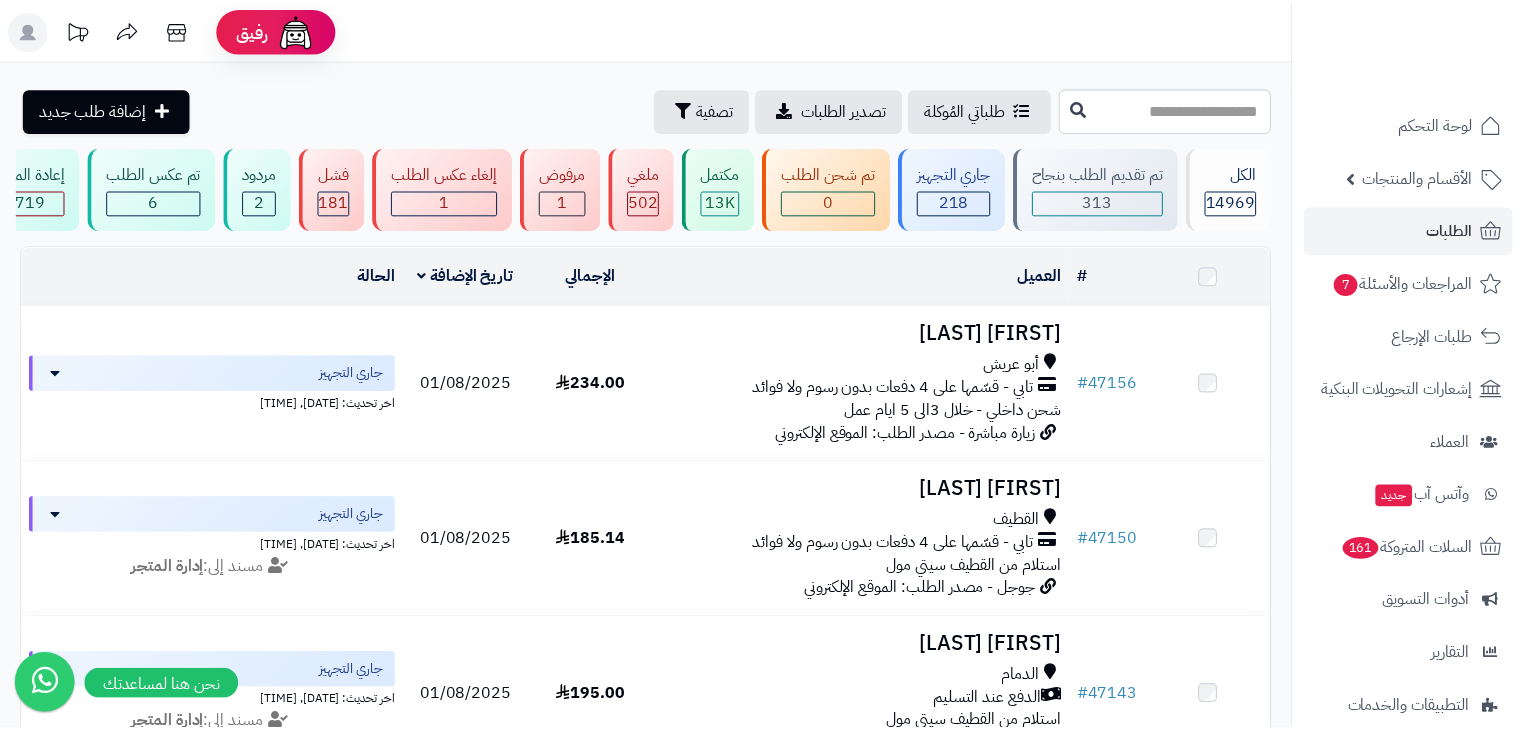 scroll, scrollTop: 0, scrollLeft: 0, axis: both 